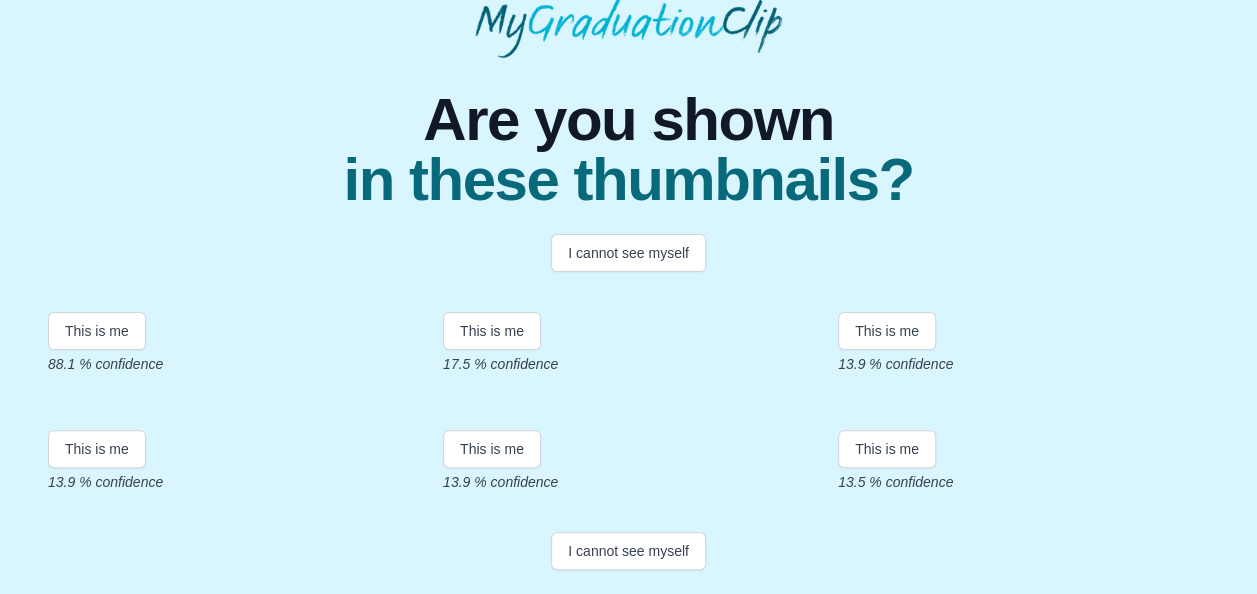 scroll, scrollTop: 381, scrollLeft: 0, axis: vertical 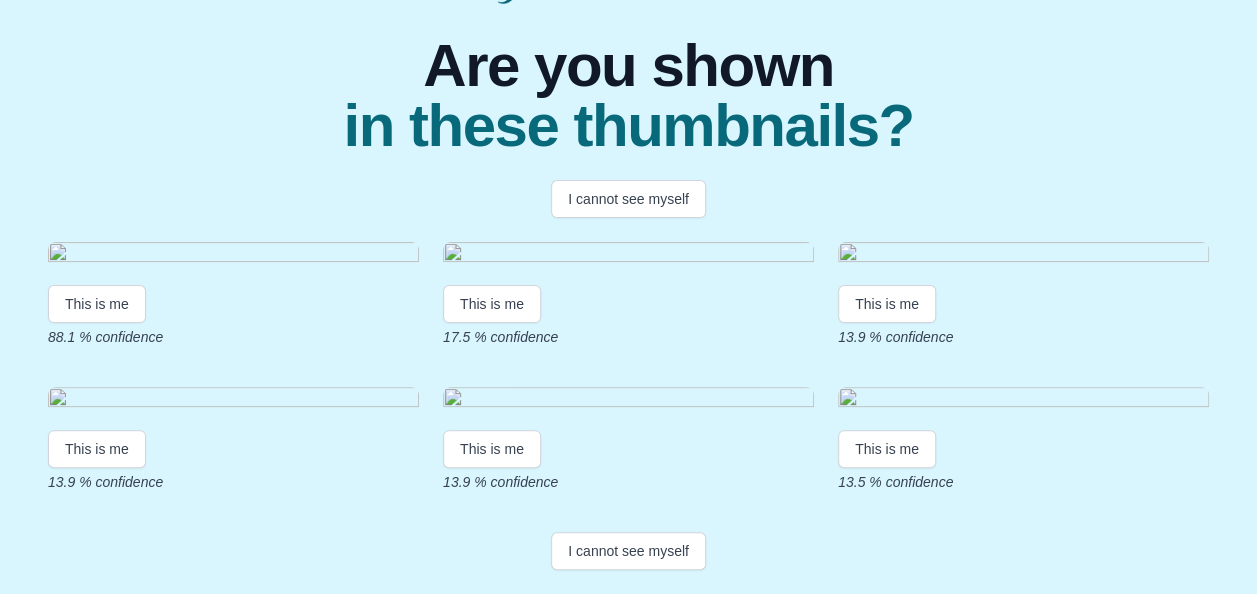 click on "This is me" at bounding box center [97, 304] 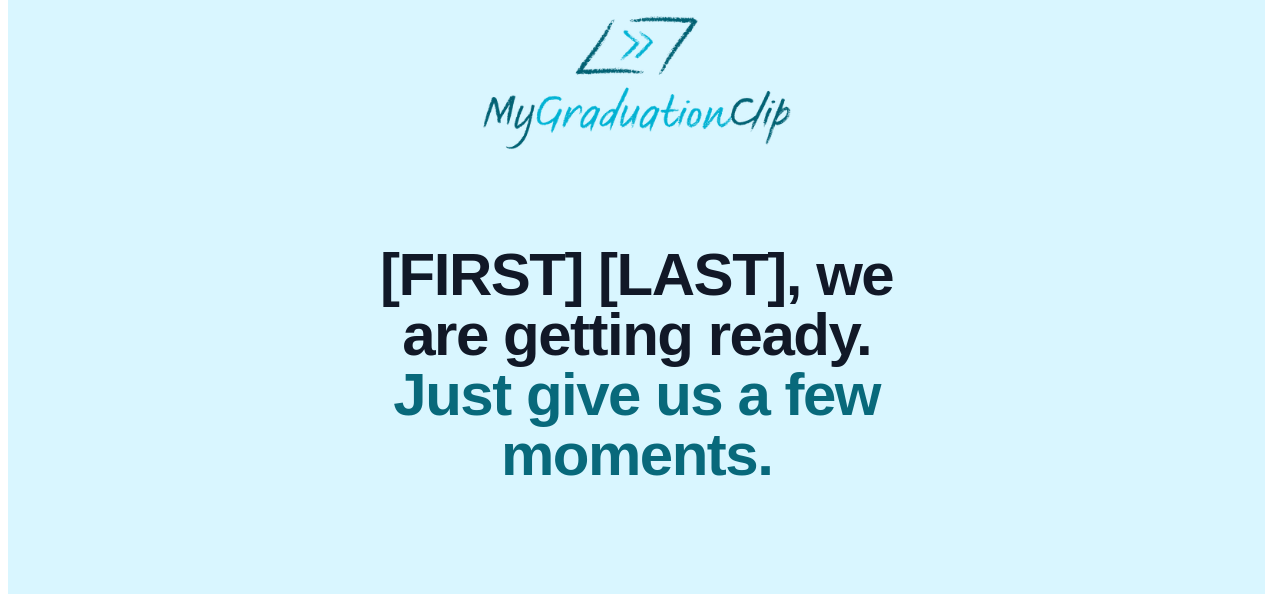 scroll, scrollTop: 0, scrollLeft: 0, axis: both 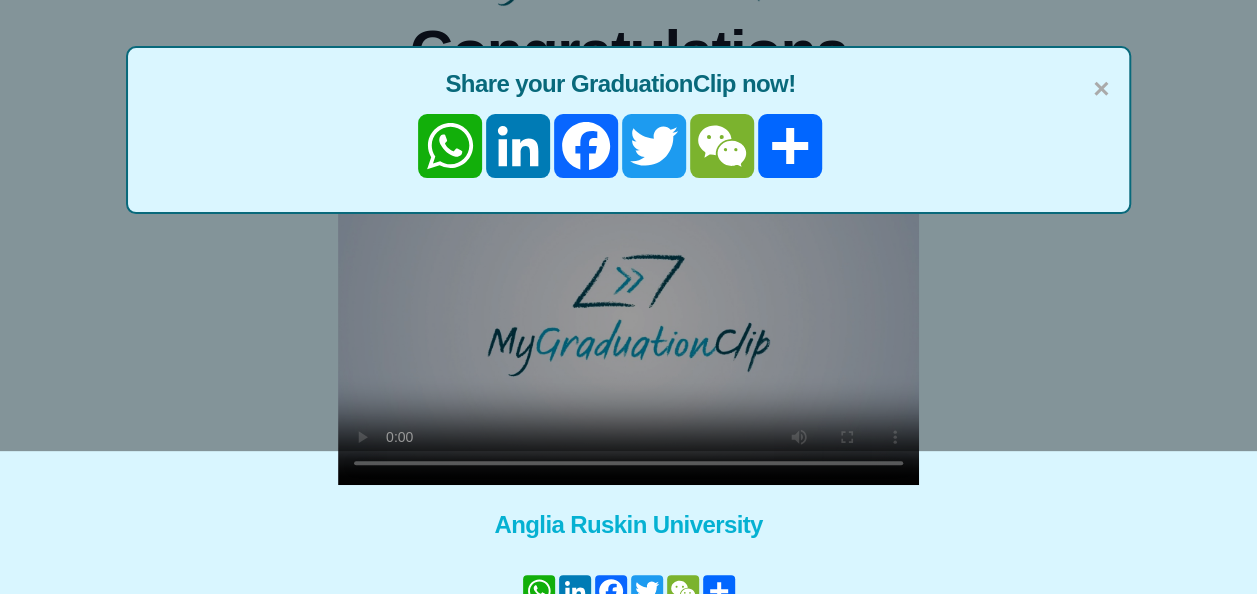 click on "×" at bounding box center (1101, 89) 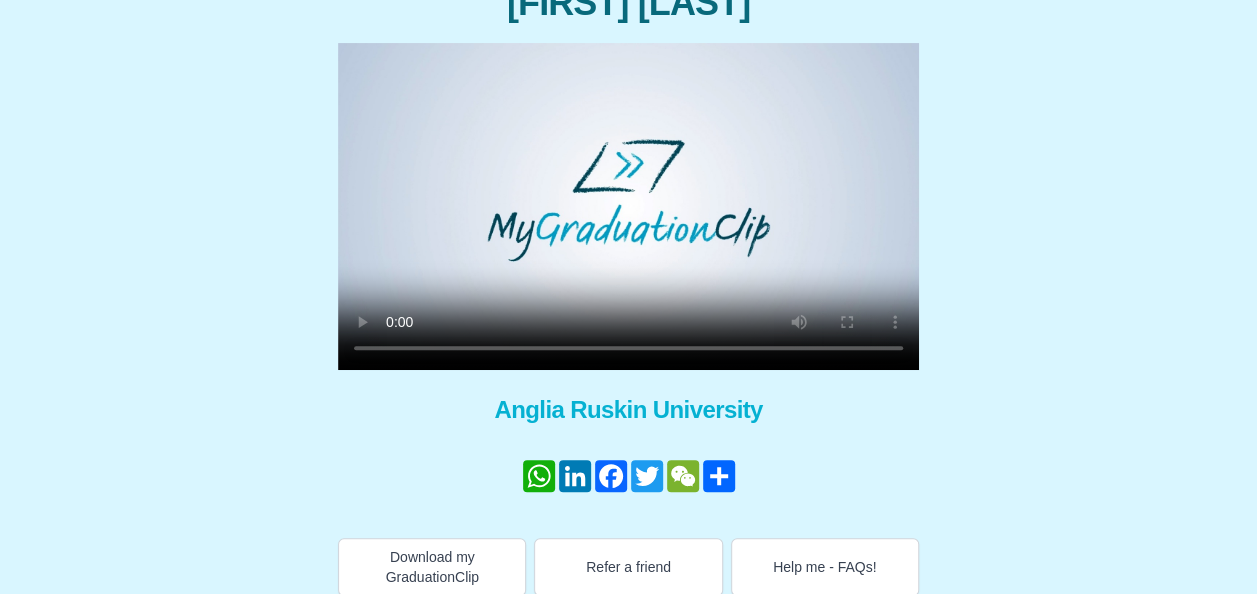 scroll, scrollTop: 274, scrollLeft: 0, axis: vertical 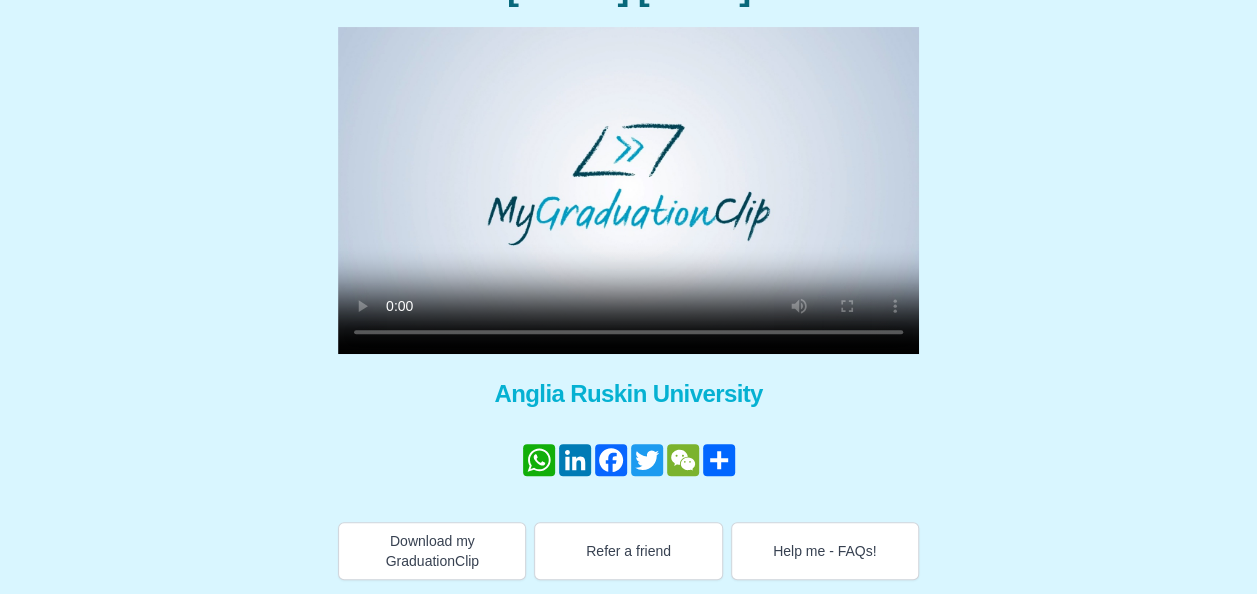 click on "Download my GraduationClip" at bounding box center [432, 551] 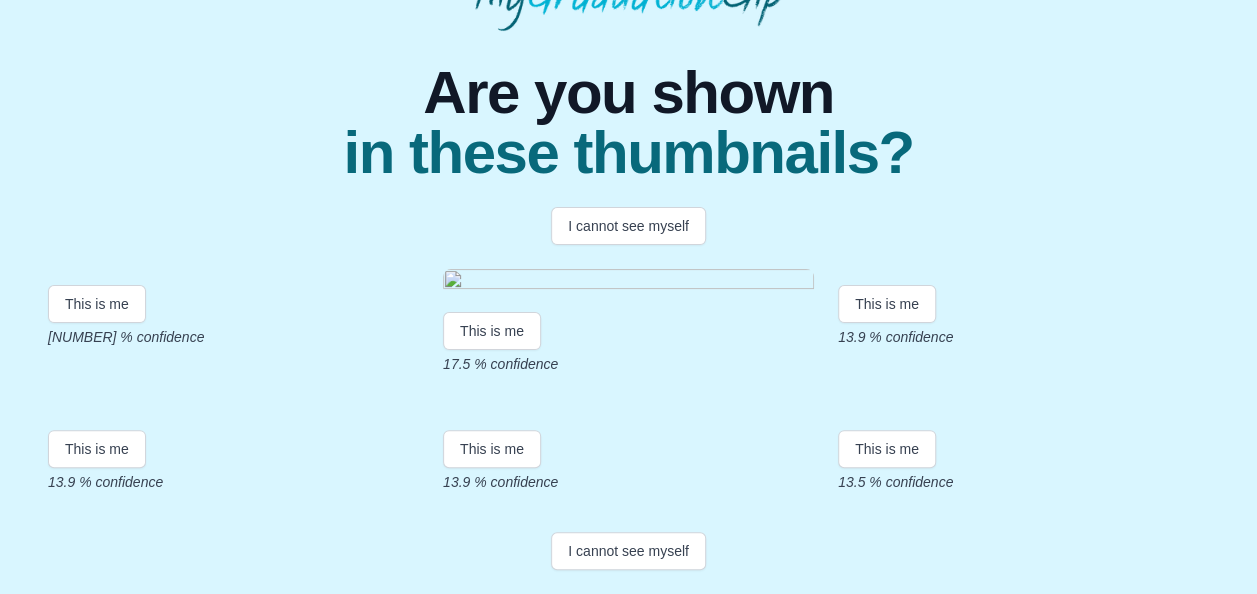 scroll, scrollTop: 185, scrollLeft: 0, axis: vertical 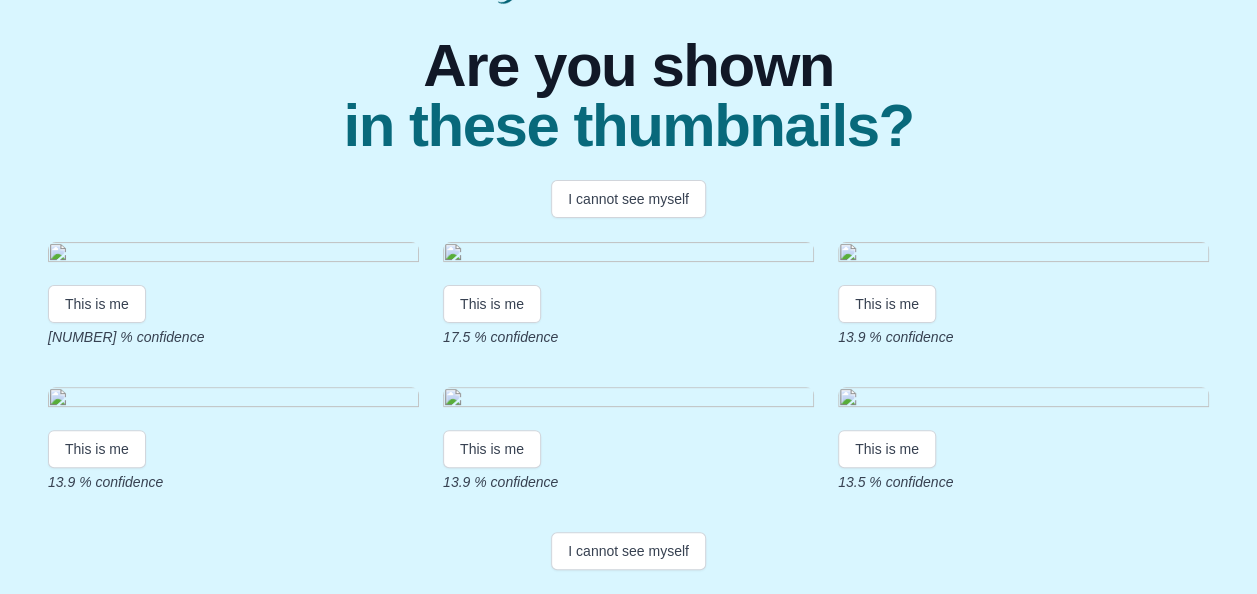 click on "I cannot see myself" at bounding box center (628, 199) 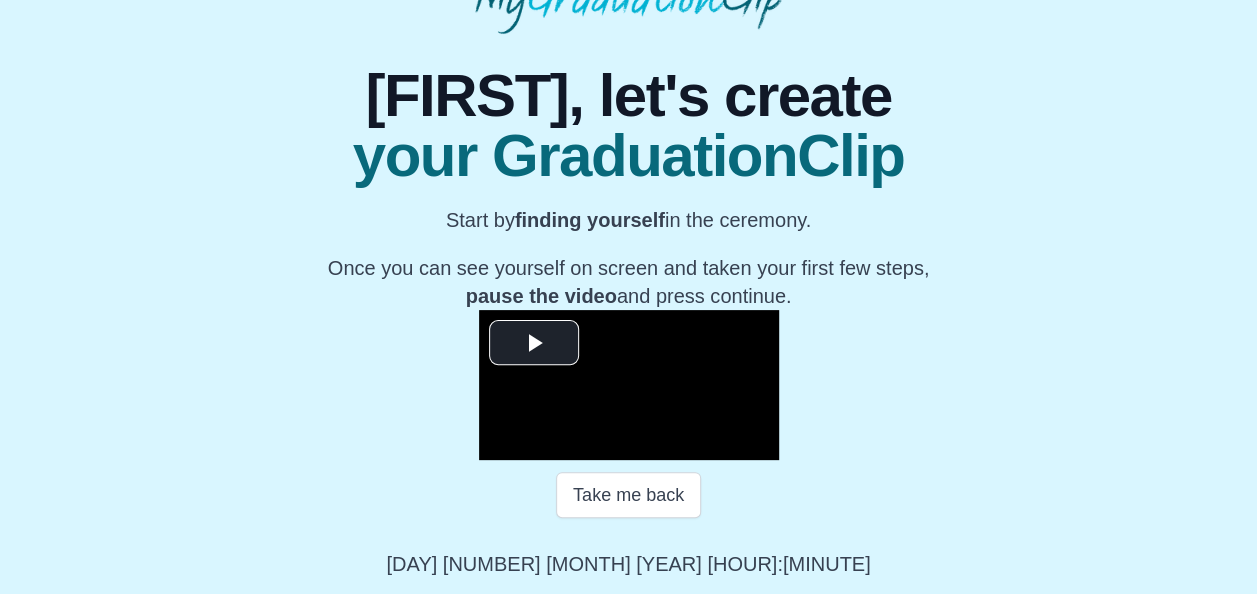 scroll, scrollTop: 378, scrollLeft: 0, axis: vertical 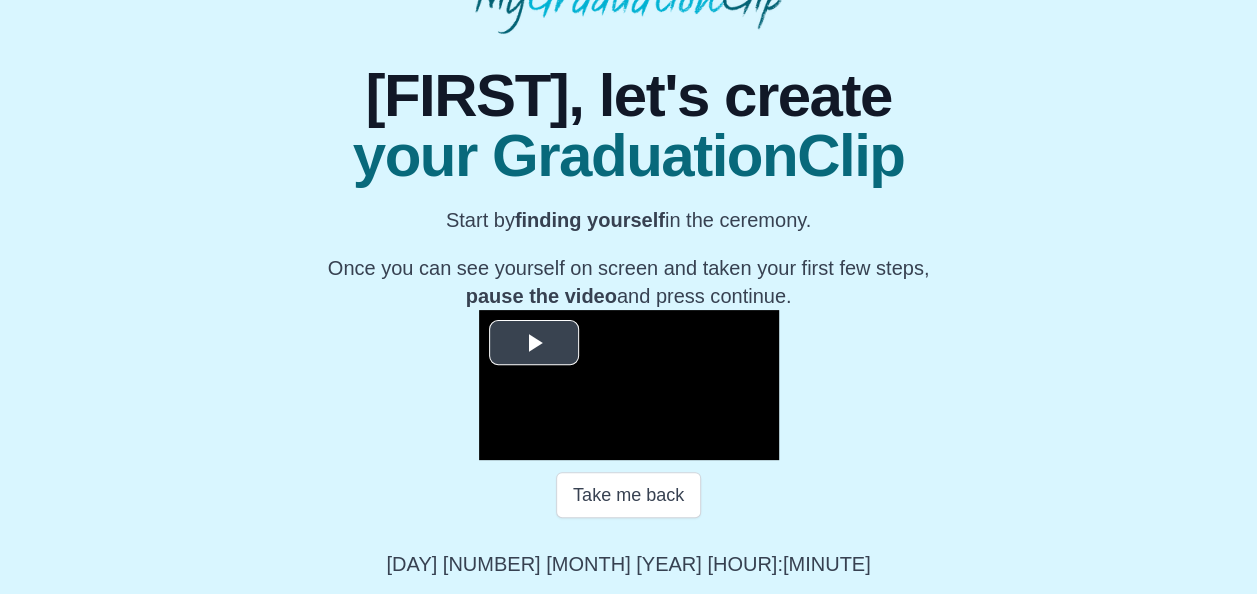 click at bounding box center (534, 343) 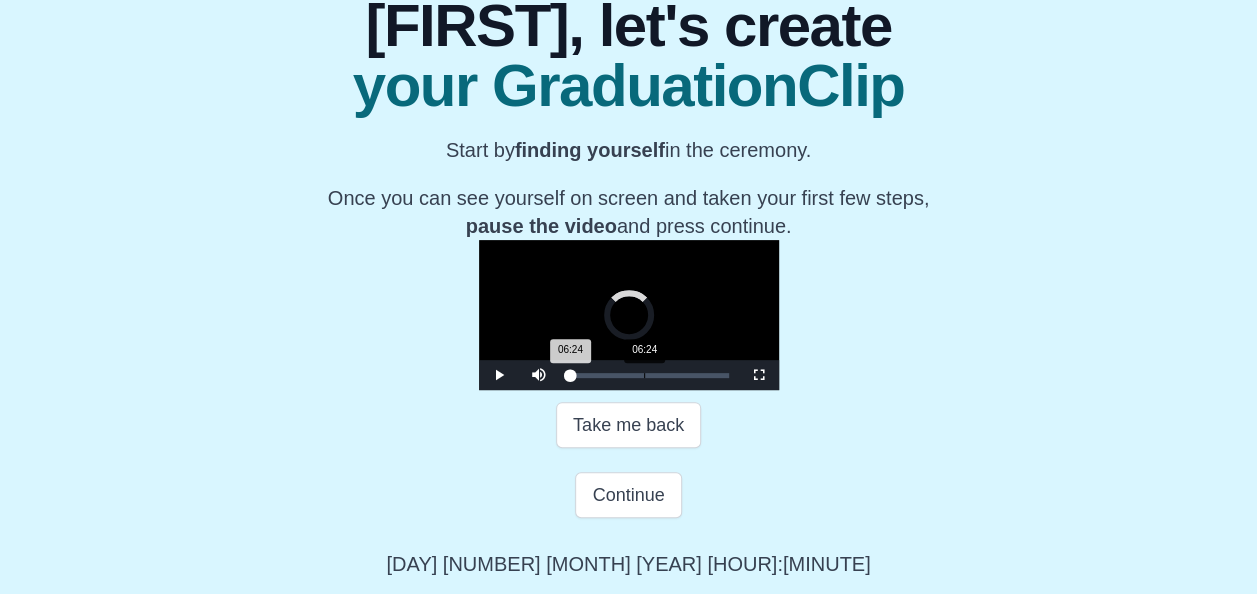 click on "06:24" at bounding box center [644, 375] 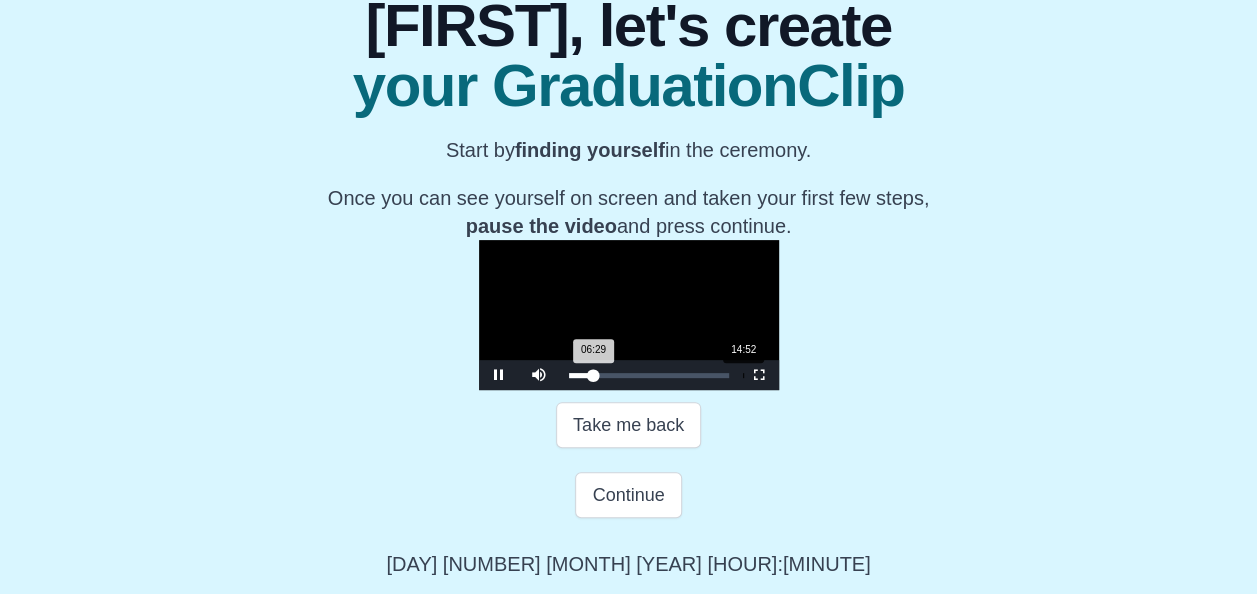 click on "Loaded : 0% 14:52 06:29 Progress : 0%" at bounding box center (649, 375) 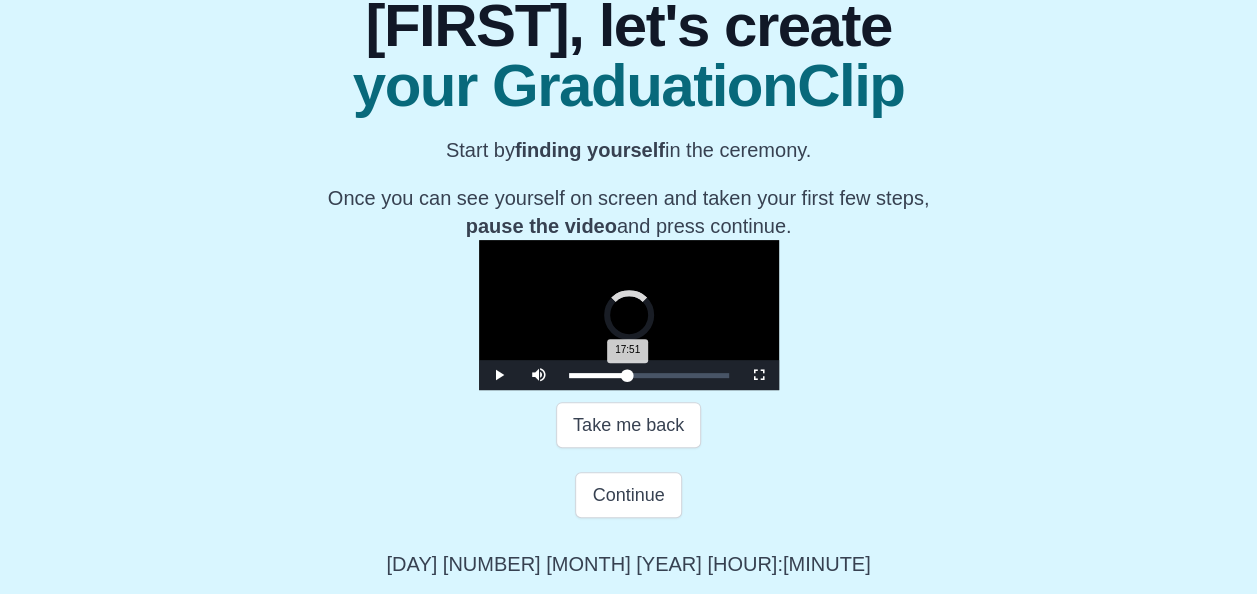 click on "17:51" at bounding box center (778, 375) 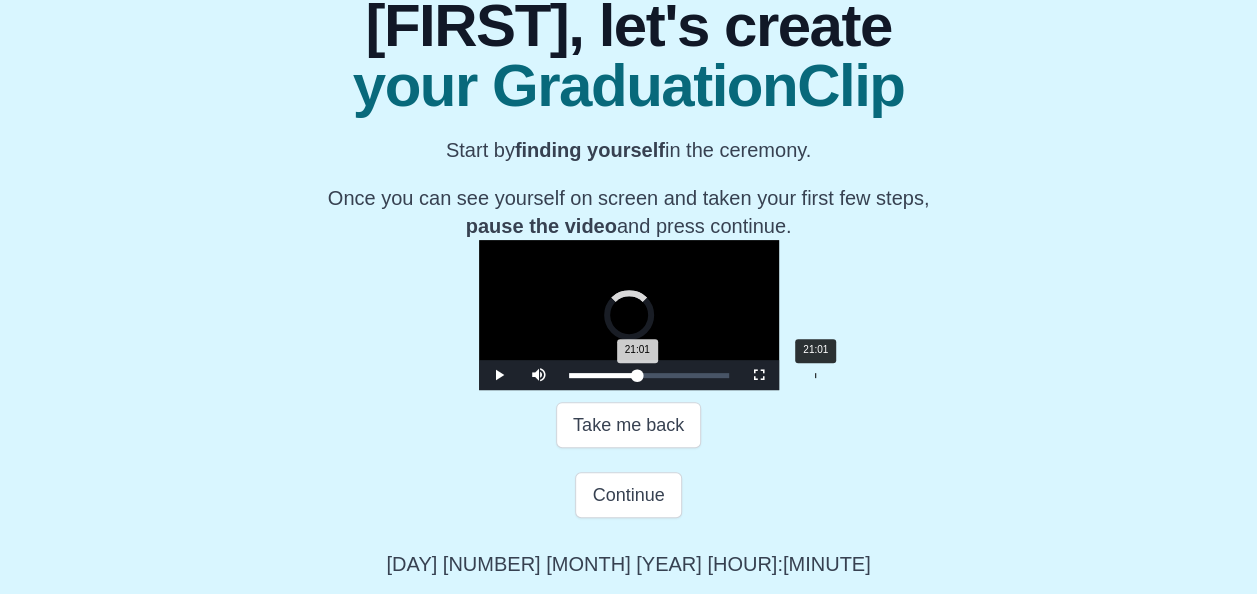 click on "21:01" at bounding box center (815, 375) 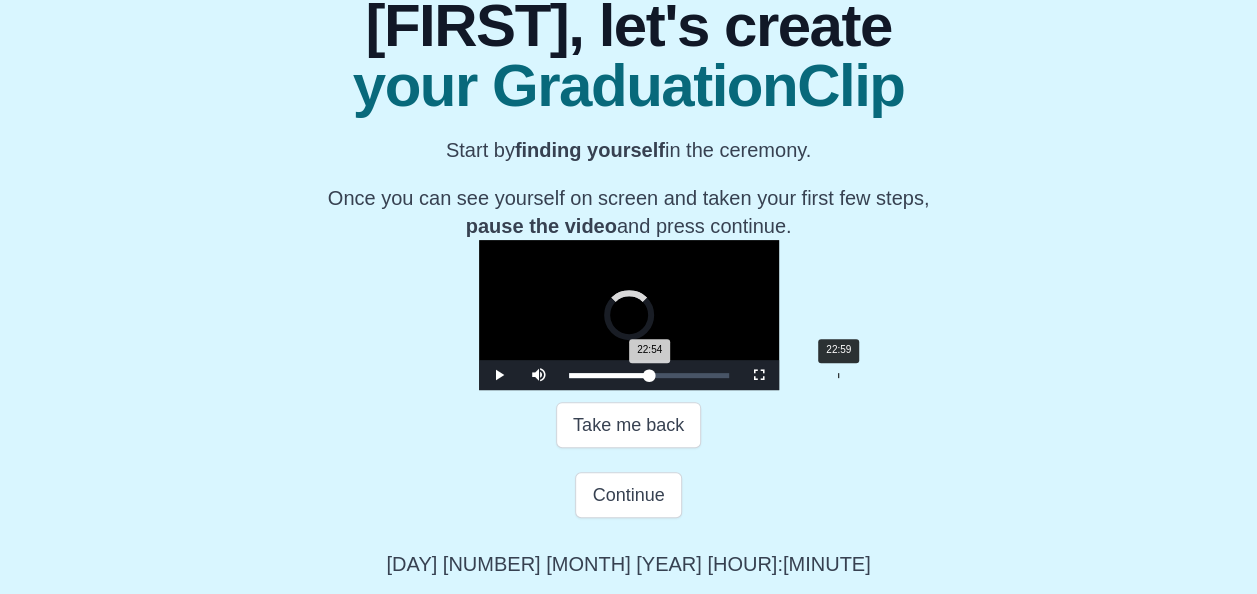 click on "Loaded : 0% 22:59 22:54 Progress : 0%" at bounding box center [649, 375] 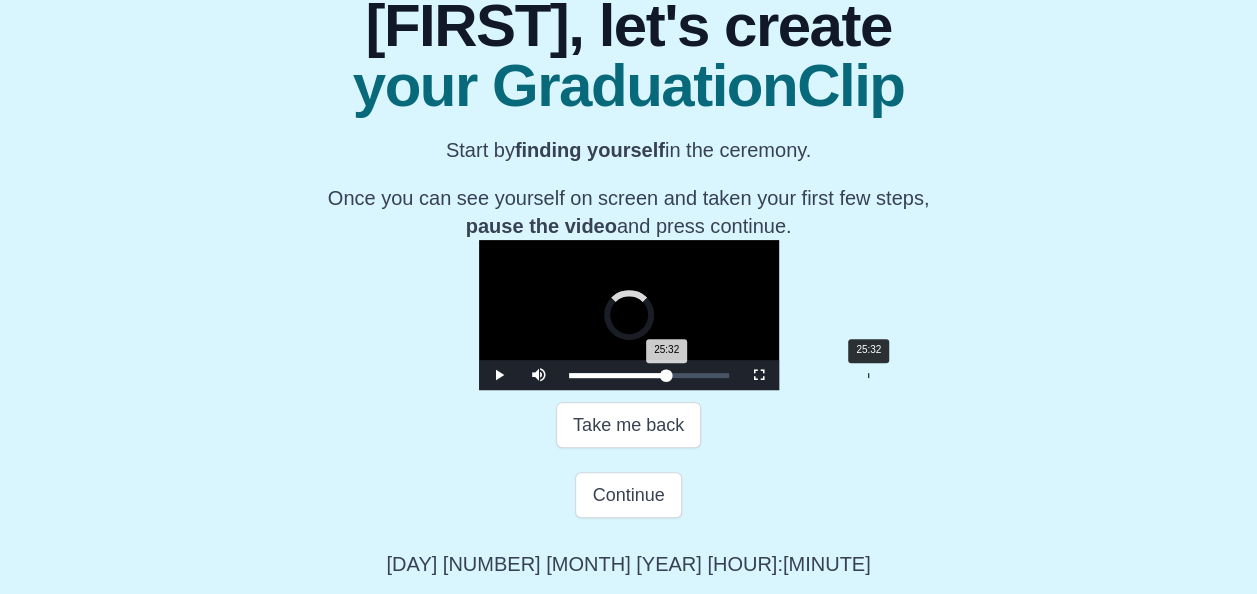 click on "Loaded : 0% 25:32 25:32 Progress : 0%" at bounding box center (649, 375) 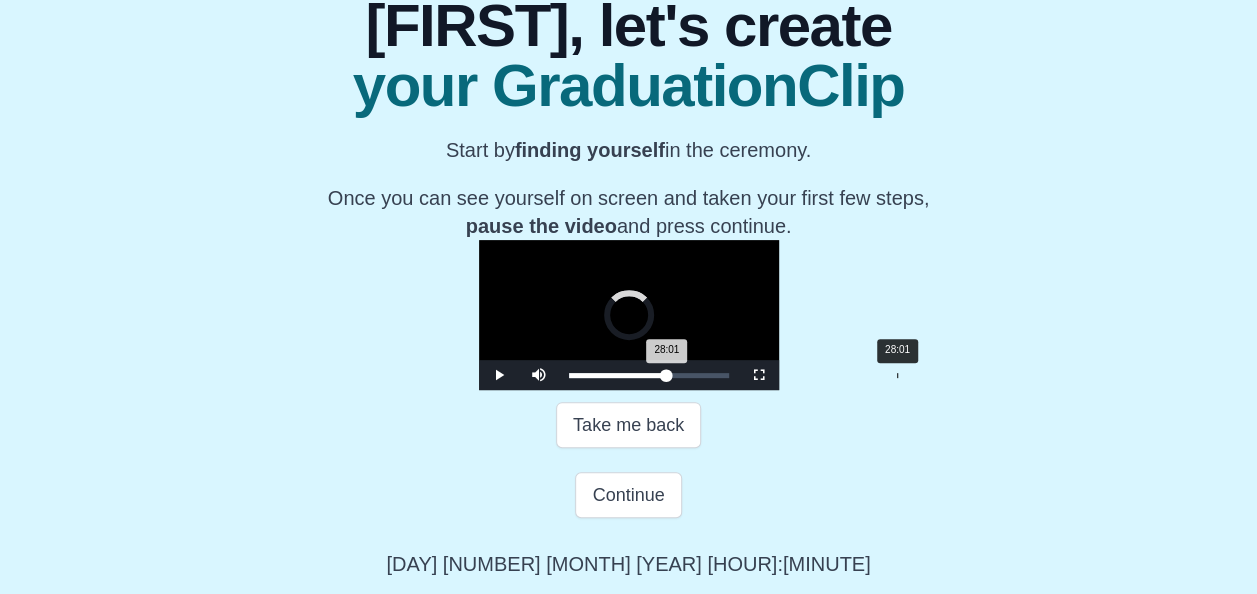 click on "28:01" at bounding box center (897, 375) 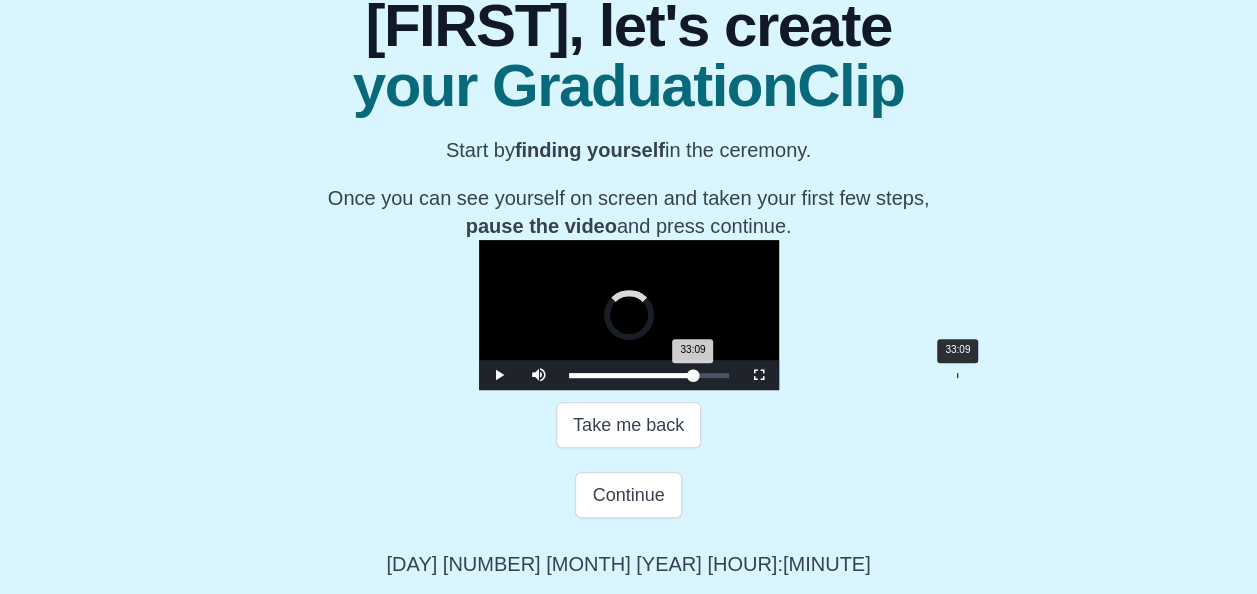 click on "Loaded : 0% 33:09 33:09 Progress : 0%" at bounding box center [649, 375] 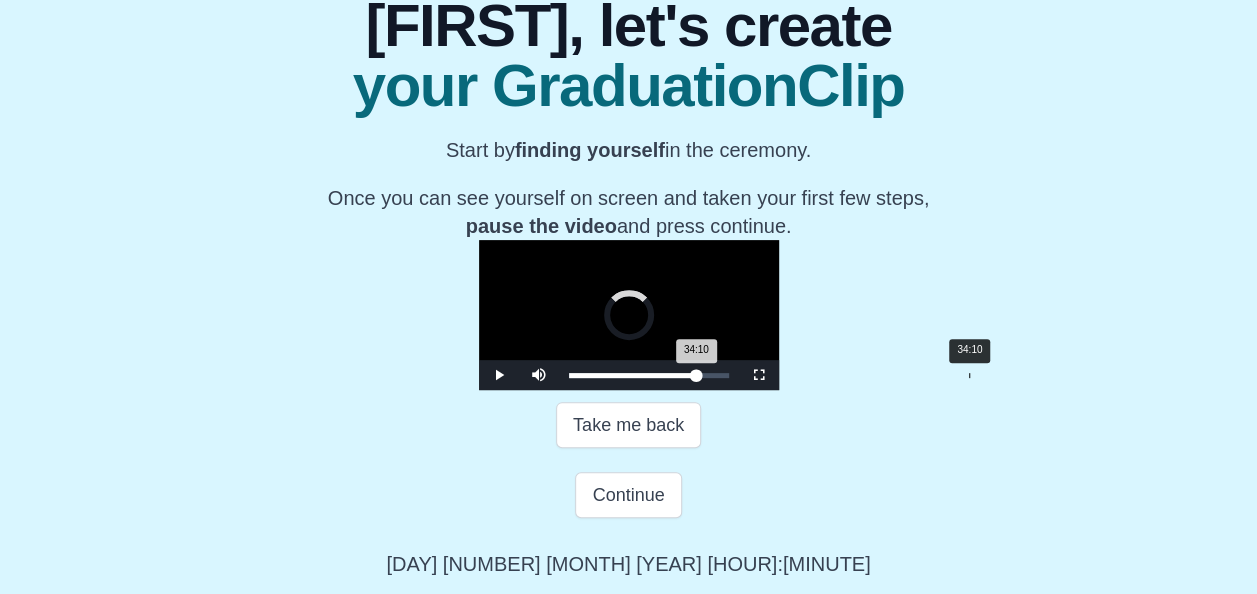 click on "Loaded : 0% 34:10 34:10 Progress : 0%" at bounding box center [649, 375] 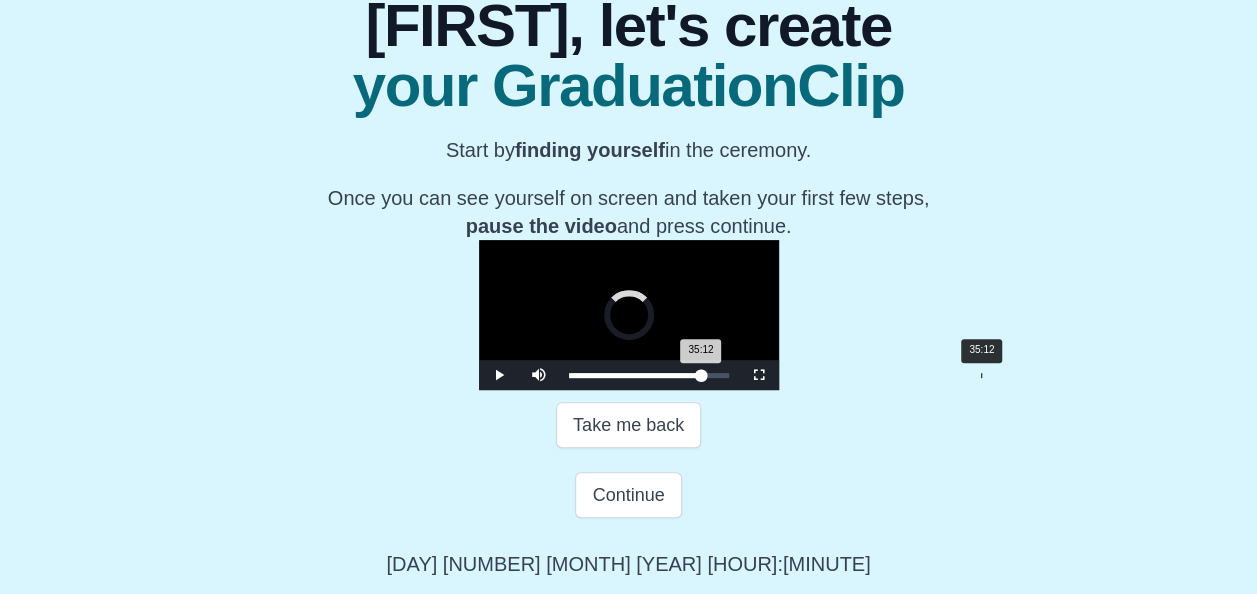 click on "Loaded : 0% 35:12 35:12 Progress : 0%" at bounding box center [649, 375] 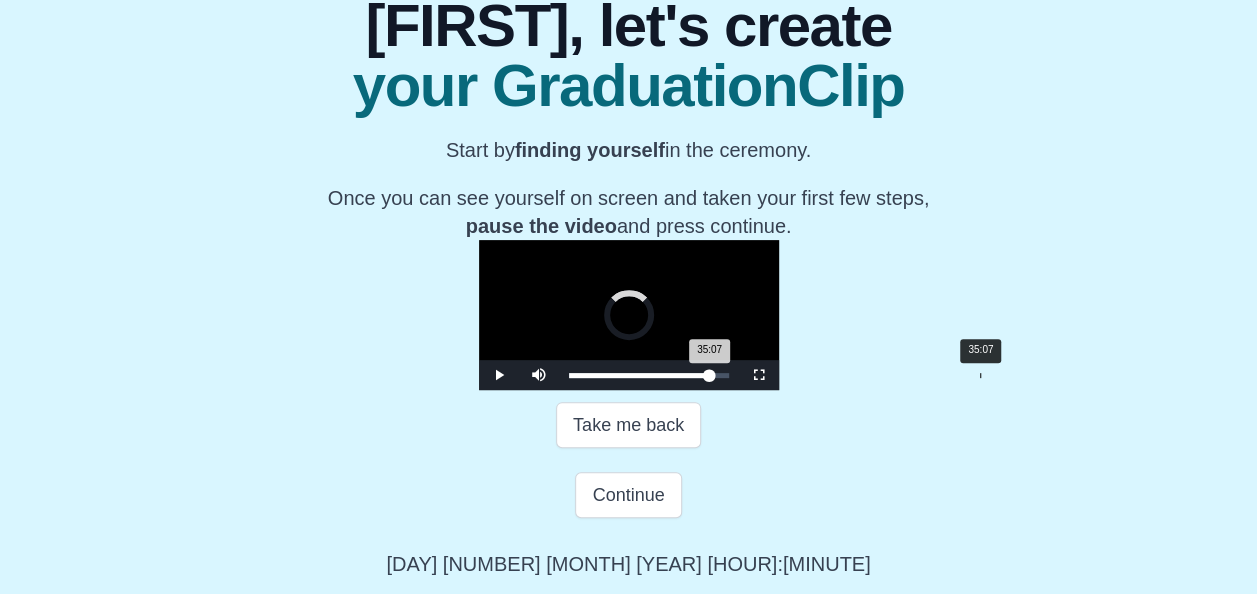 click on "35:07" at bounding box center [980, 375] 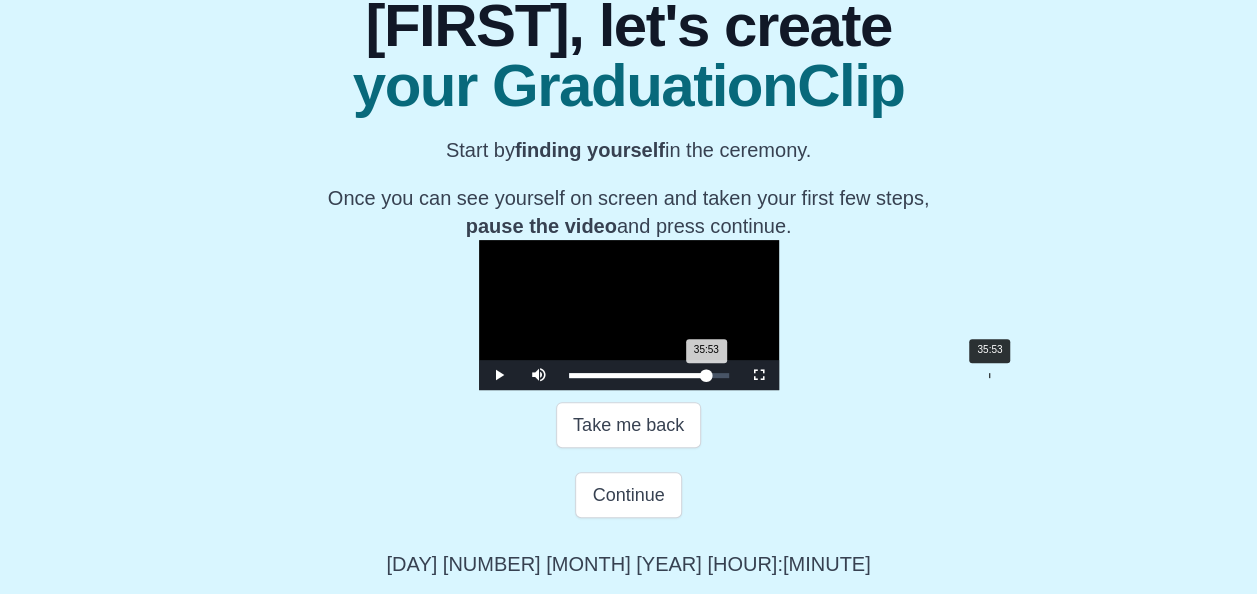 click on "Loaded : 0% 35:53 35:53 Progress : 0%" at bounding box center [649, 375] 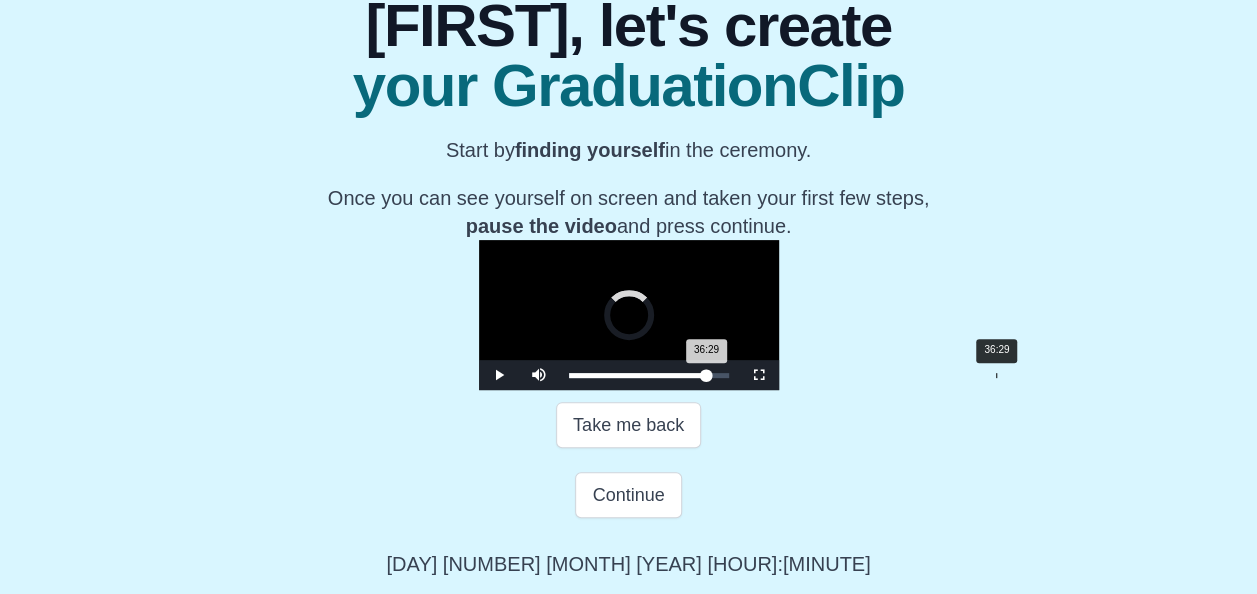 click on "36:29 Progress : 0%" at bounding box center [638, 375] 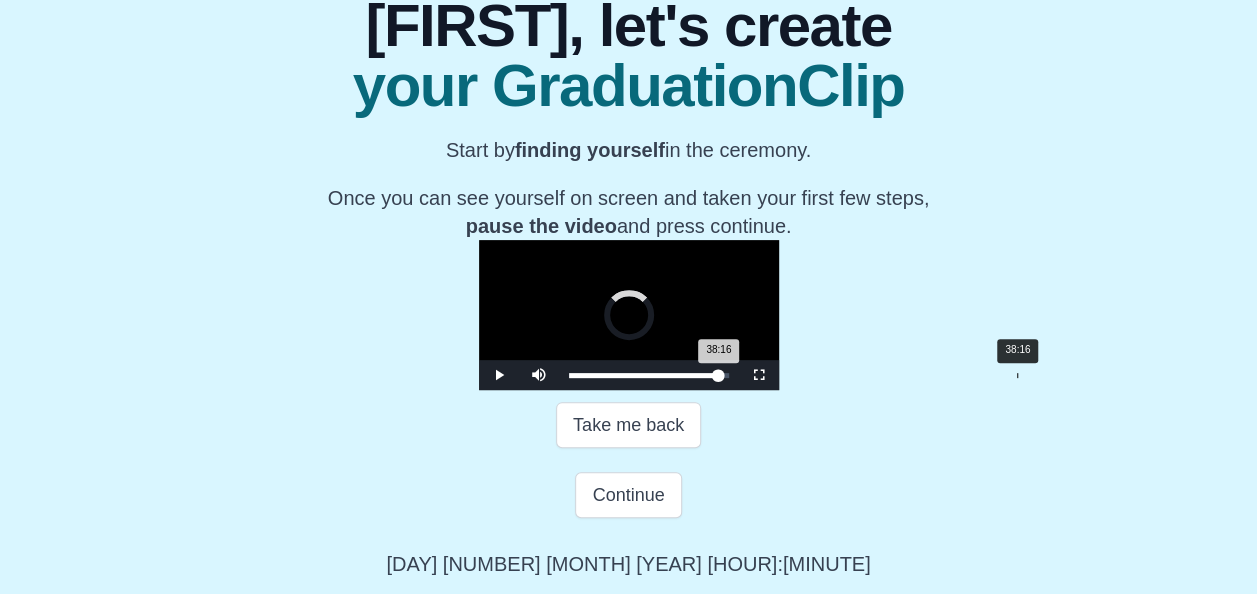 click on "38:16" at bounding box center [1017, 375] 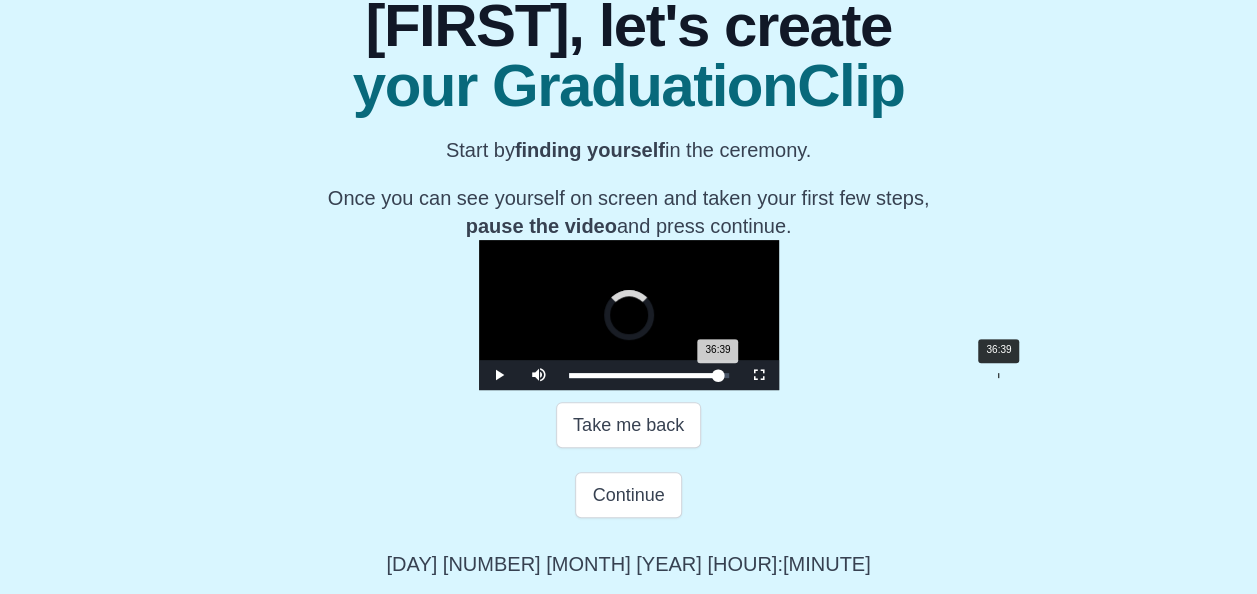click on "36:39" at bounding box center (998, 375) 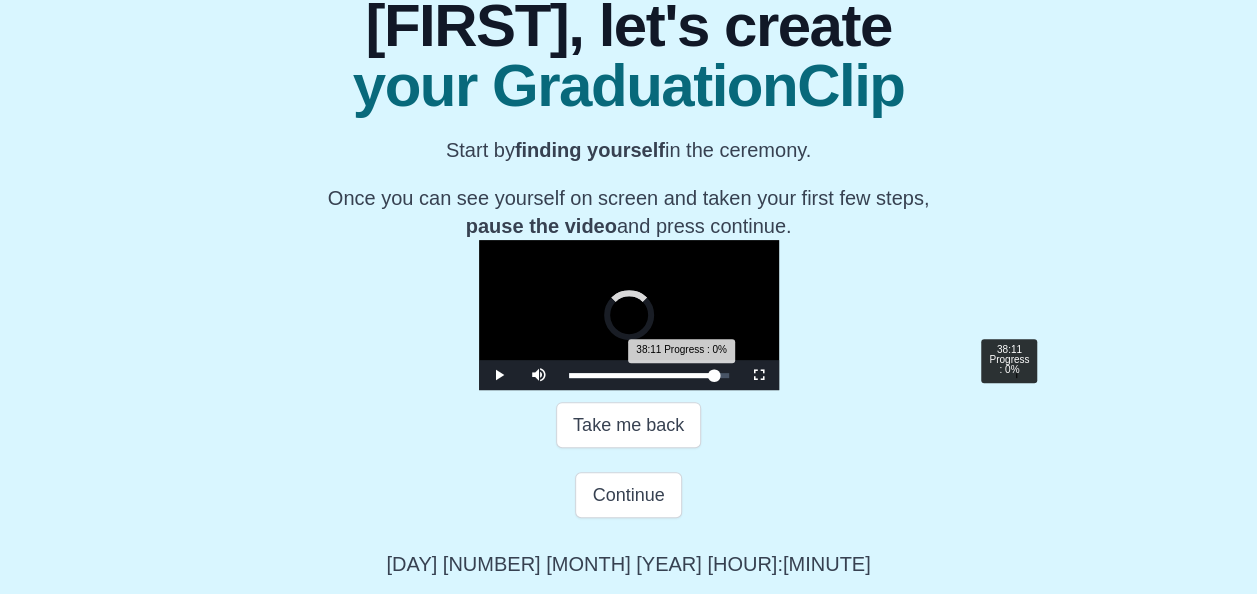 click on "38:11 Progress : 0%" at bounding box center [642, 375] 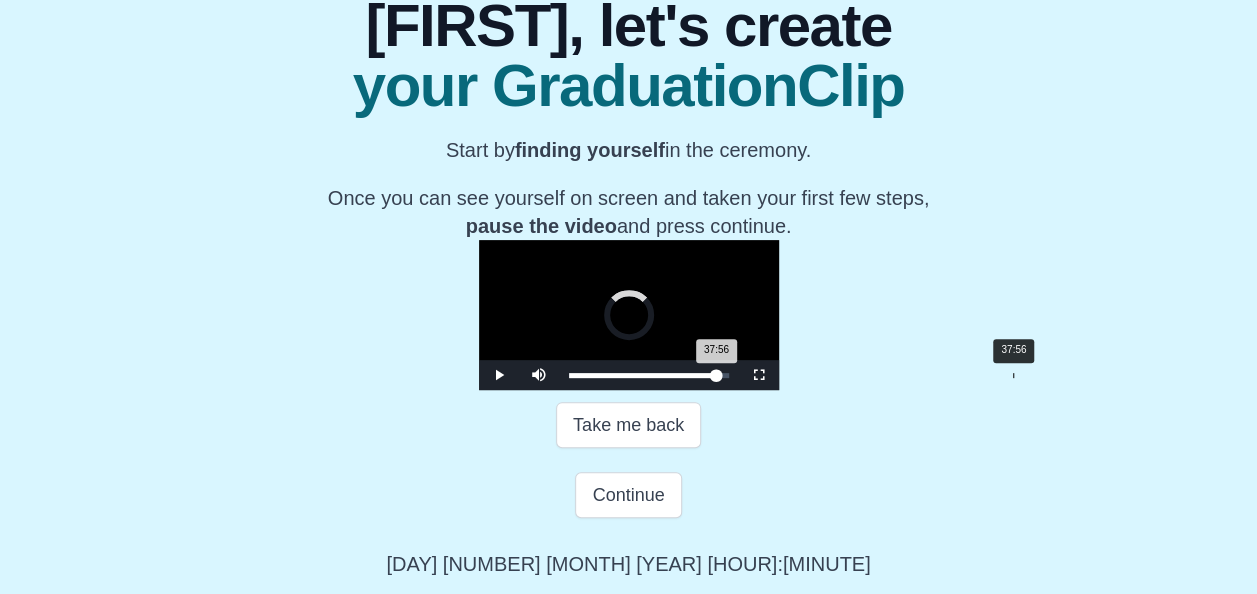 click on "37:56 Progress : 0%" at bounding box center [643, 375] 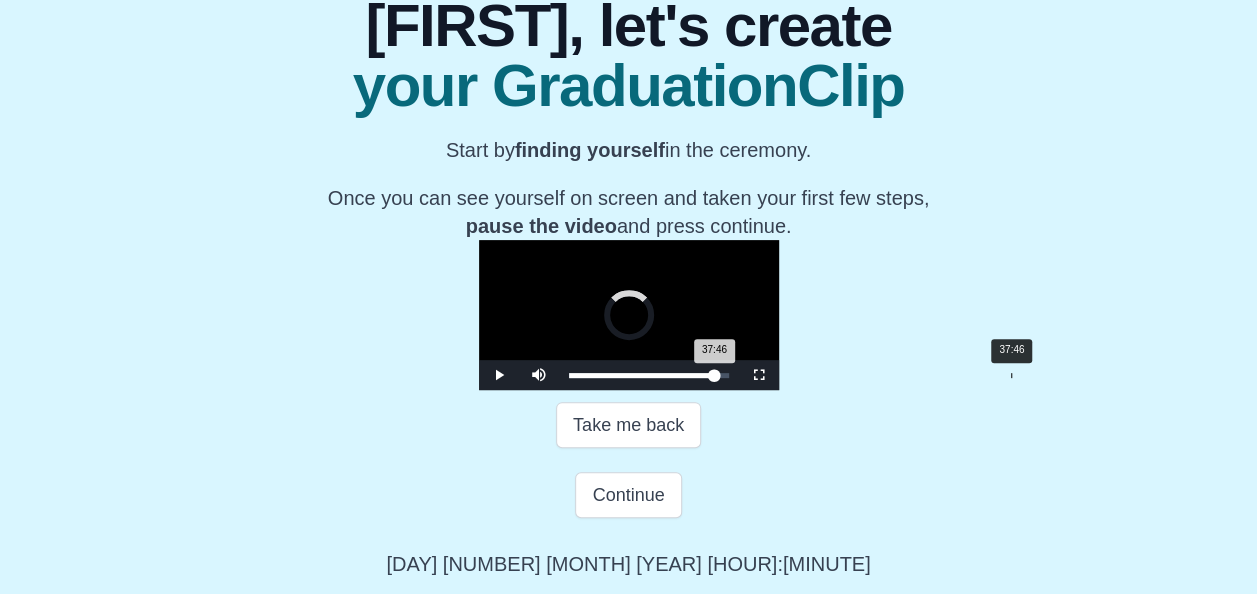 click on "37:46 Progress : 0%" at bounding box center (642, 375) 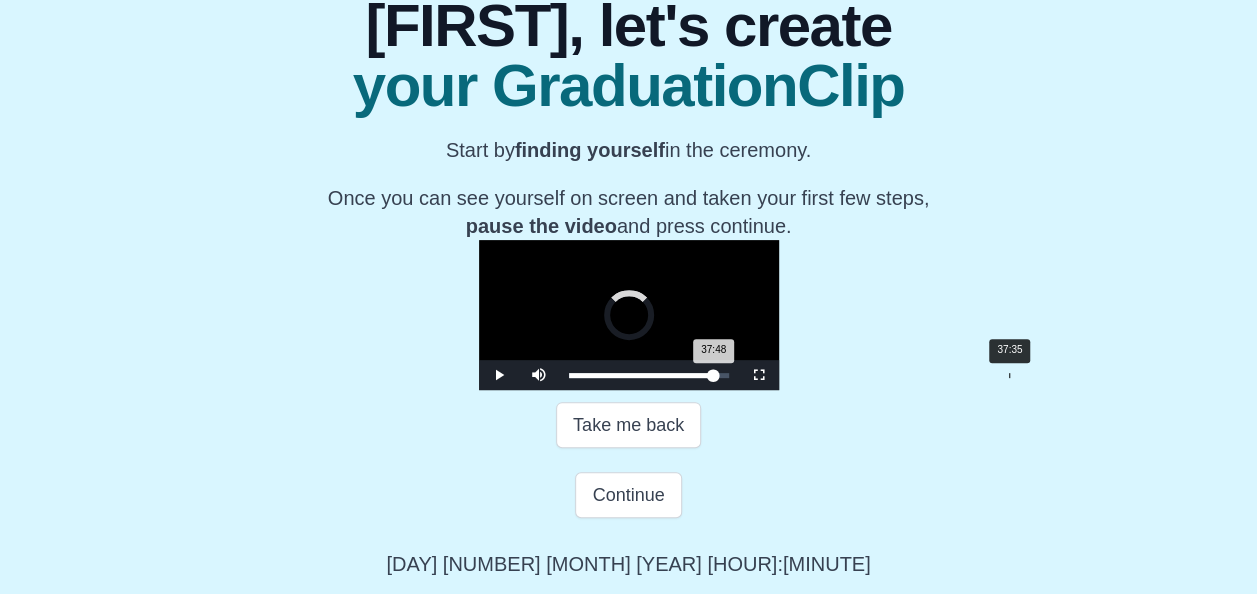 click on "37:48 Progress : 0%" at bounding box center [641, 375] 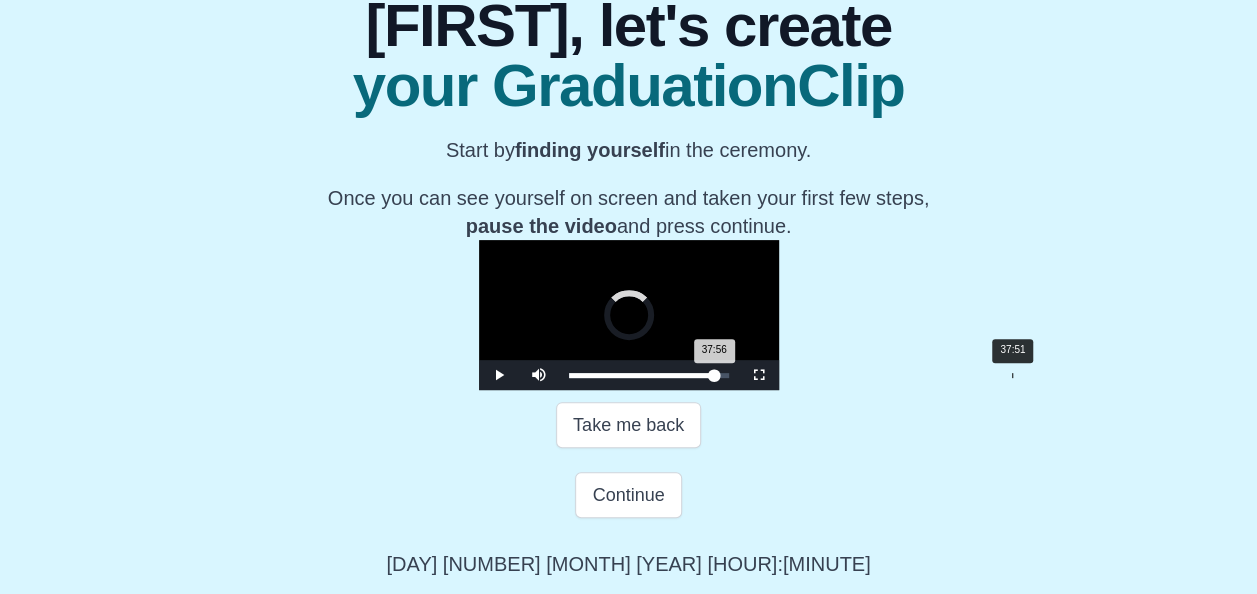 click on "37:56 Progress : 0%" at bounding box center (642, 375) 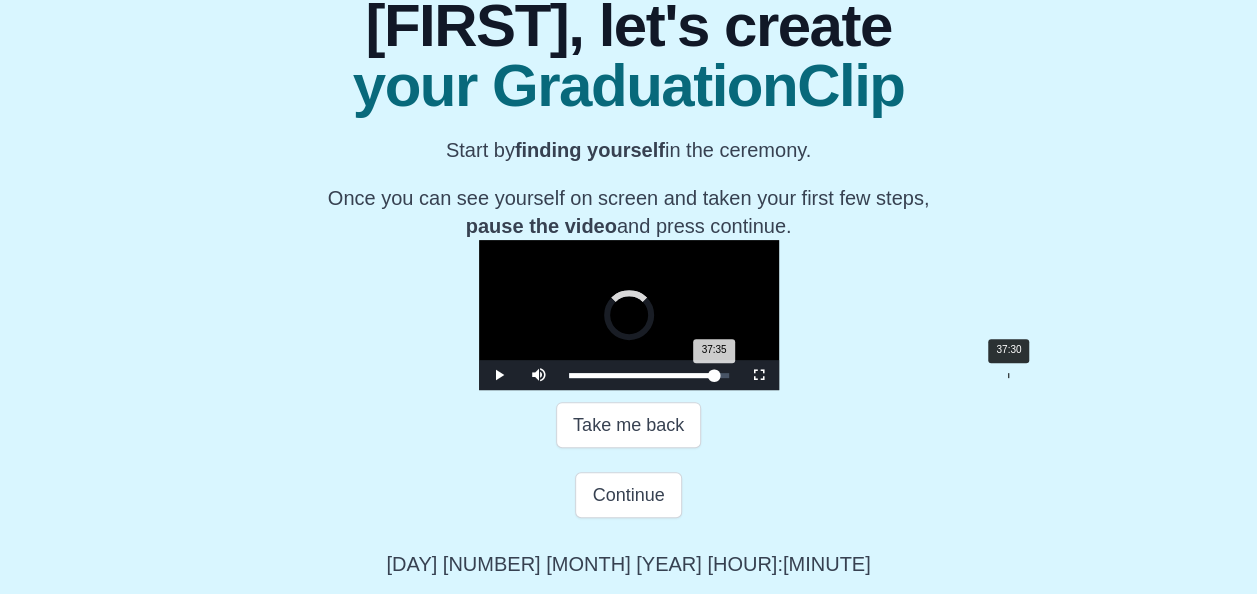 click on "37:35 Progress : 0%" at bounding box center [642, 375] 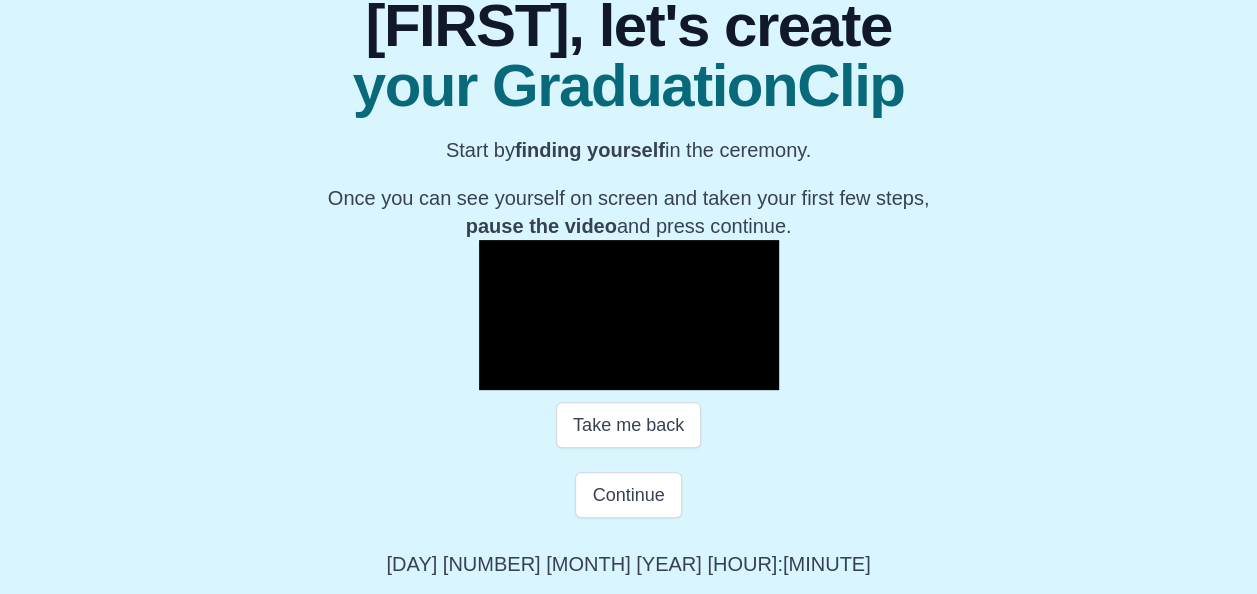 click at bounding box center (499, 375) 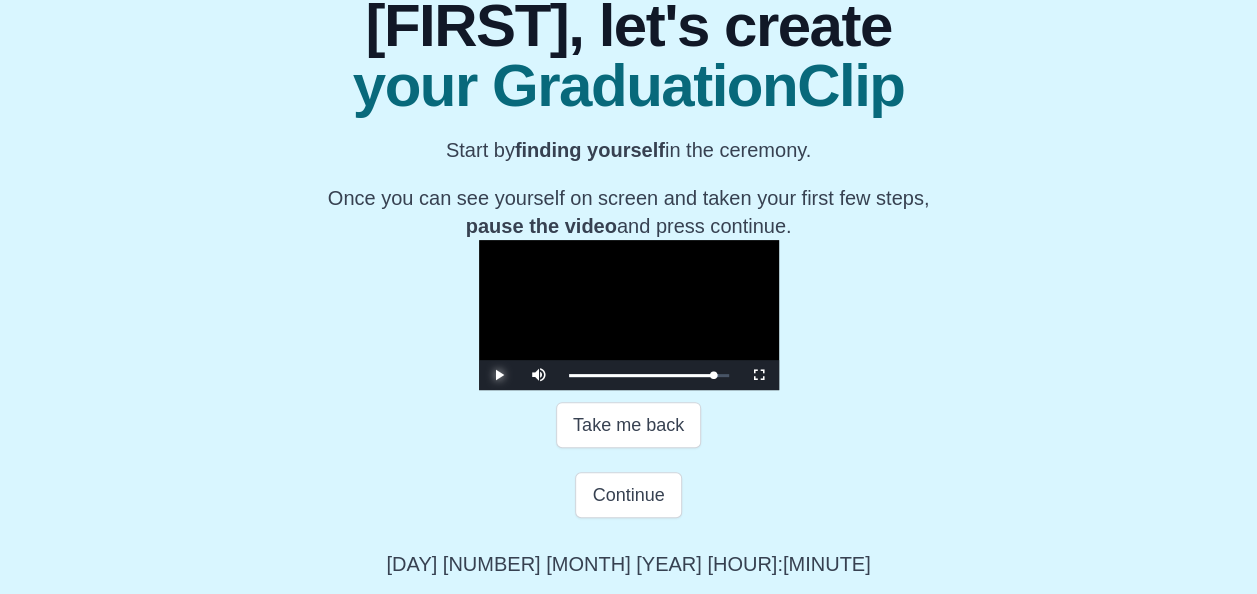 click at bounding box center [499, 375] 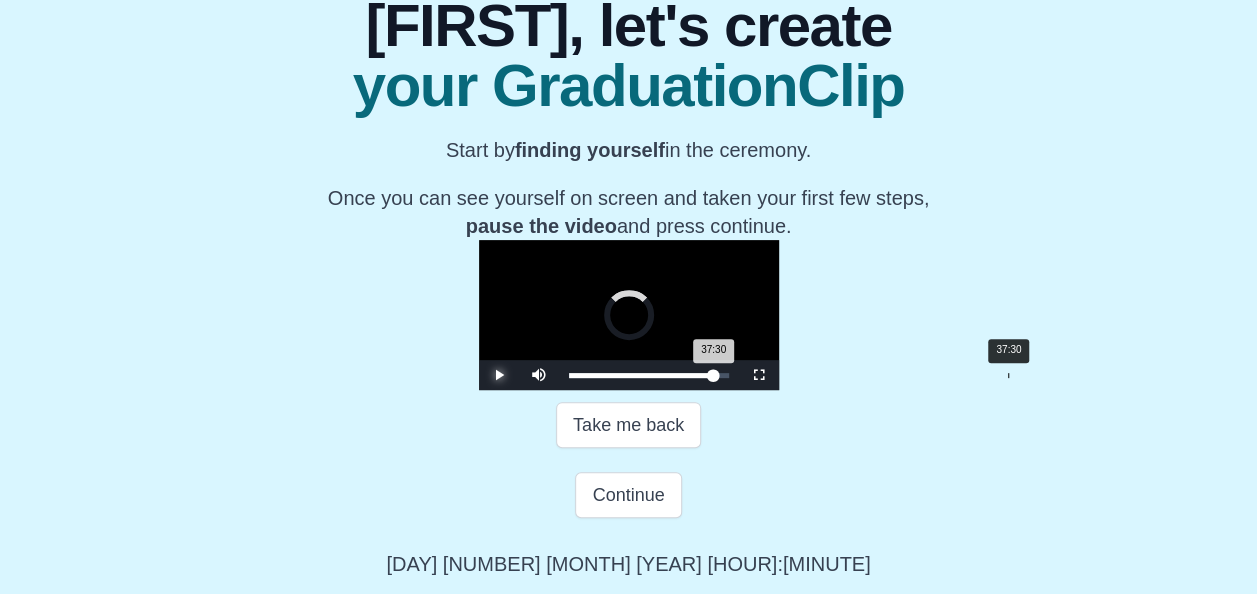 click on "37:30 Progress : 0%" at bounding box center [641, 375] 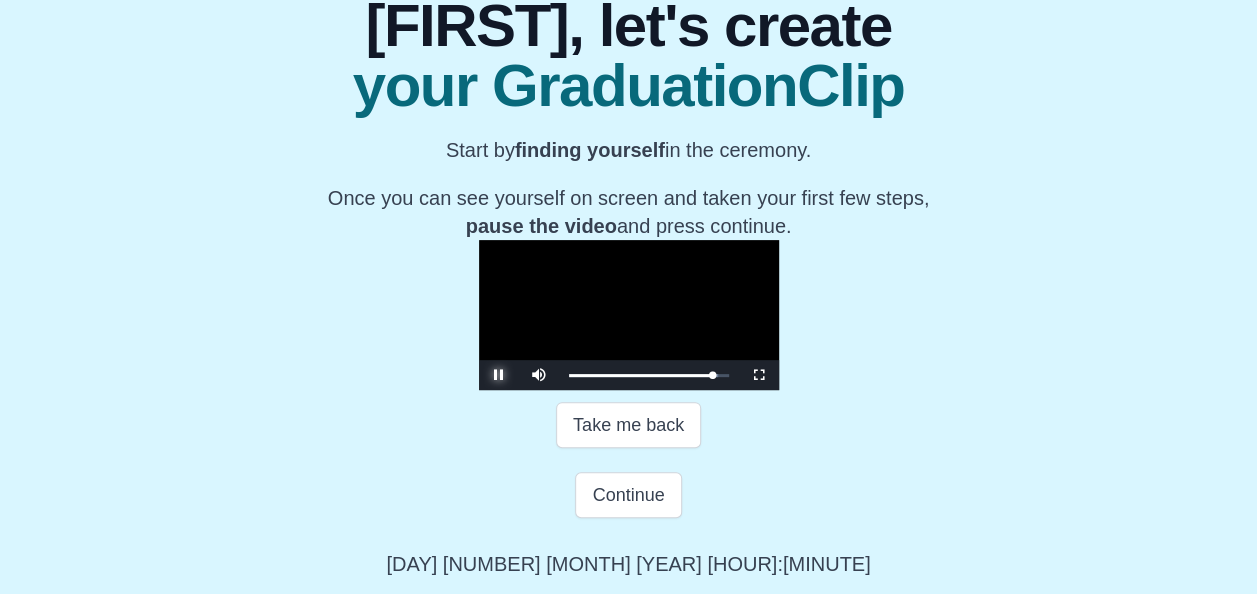 click at bounding box center (499, 375) 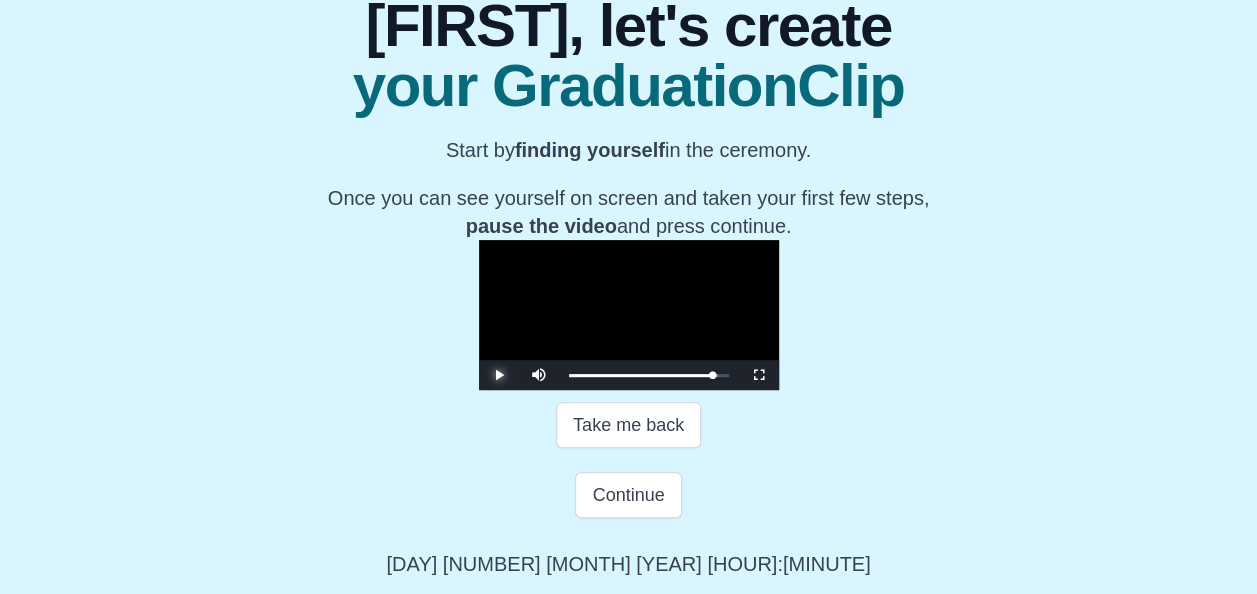 click at bounding box center [499, 375] 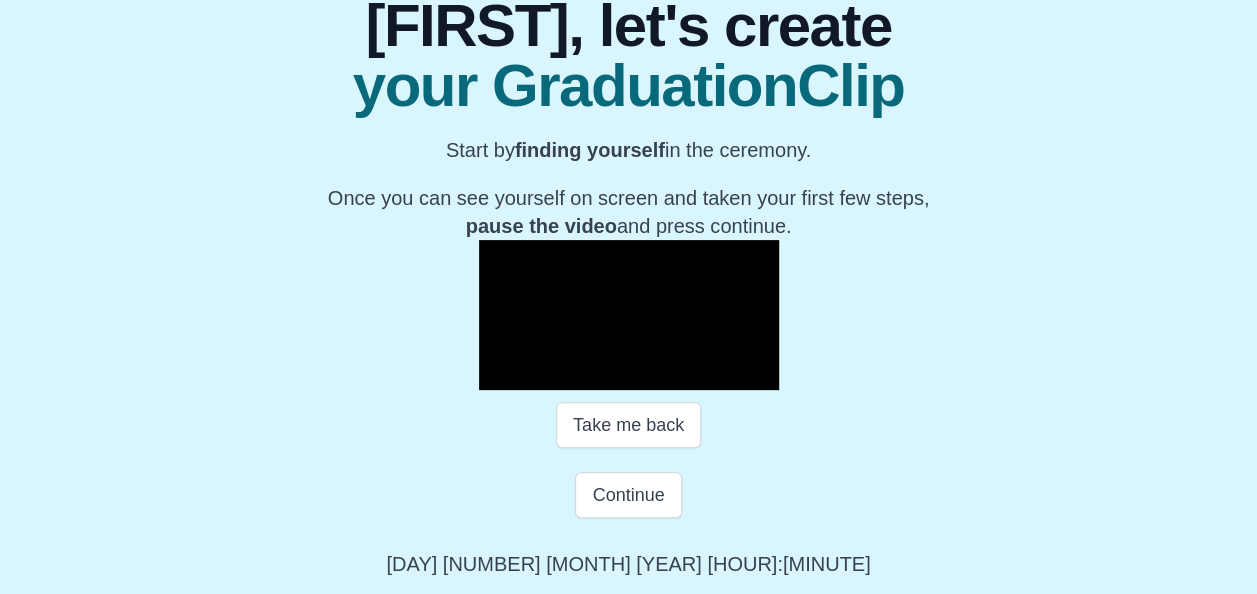 click at bounding box center [499, 375] 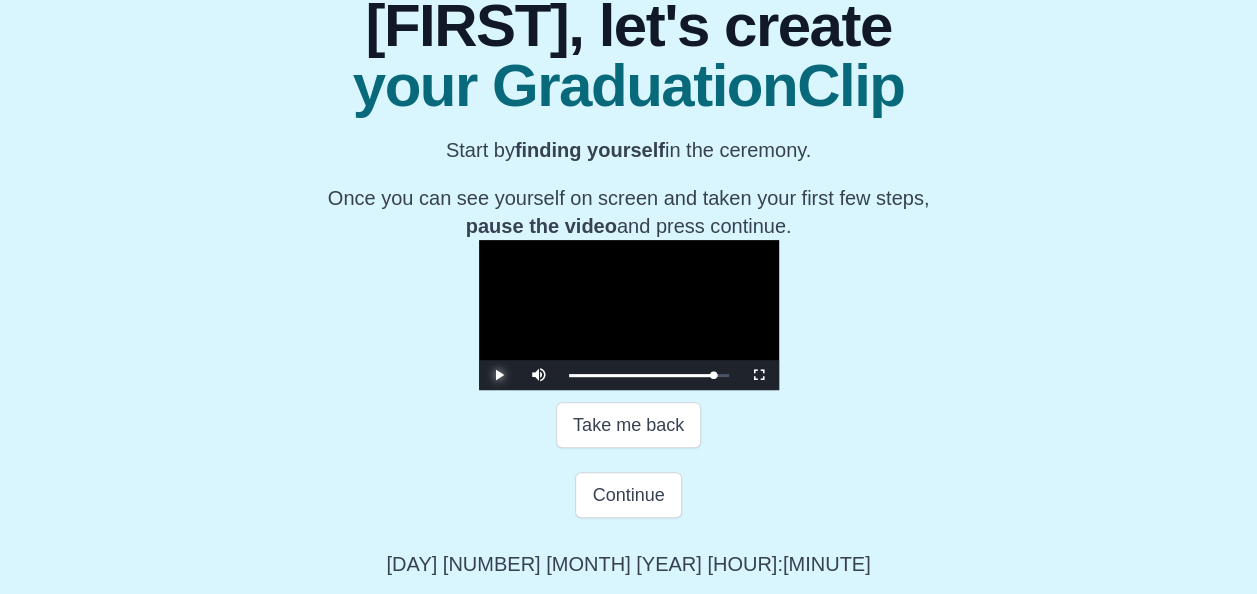 click at bounding box center [499, 375] 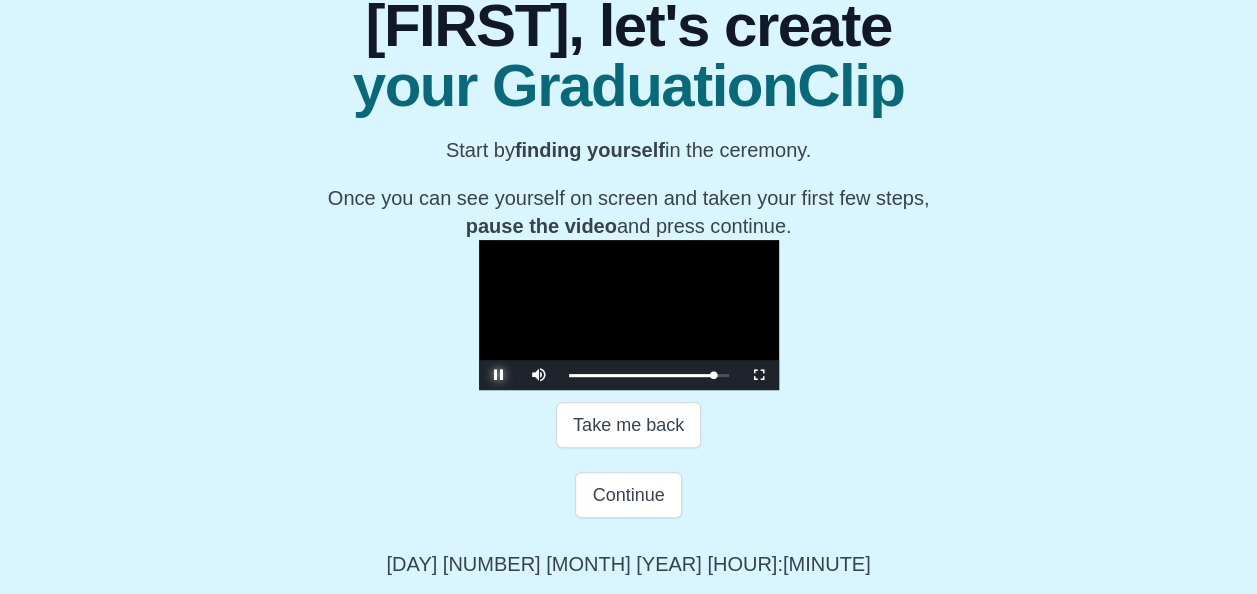 click at bounding box center (499, 375) 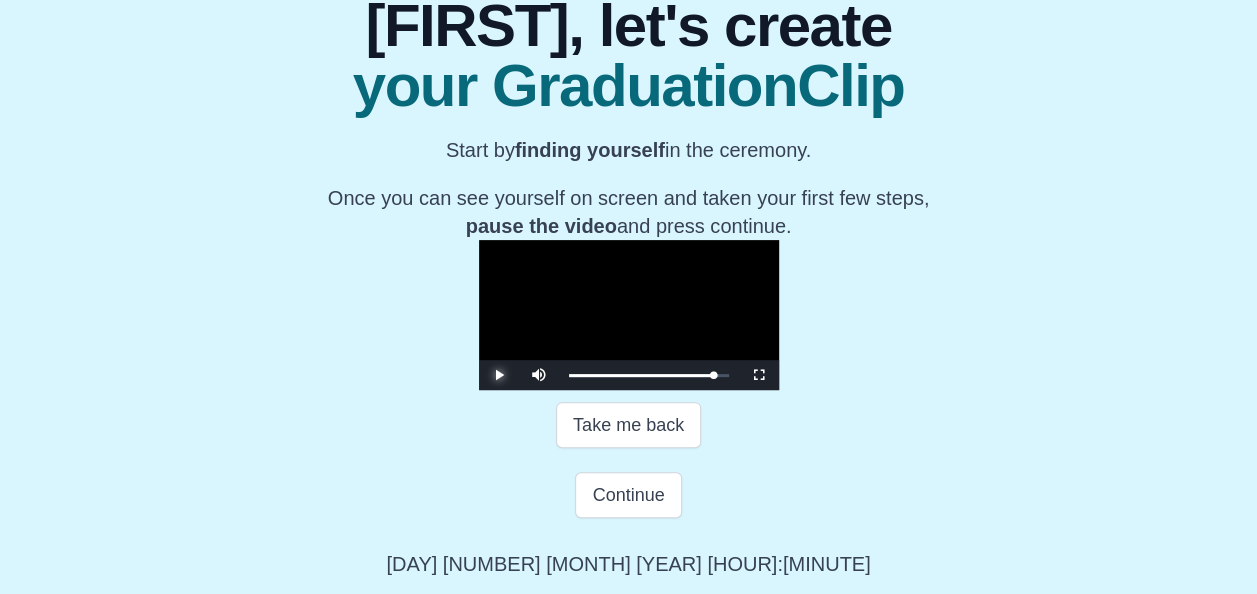 click at bounding box center (499, 375) 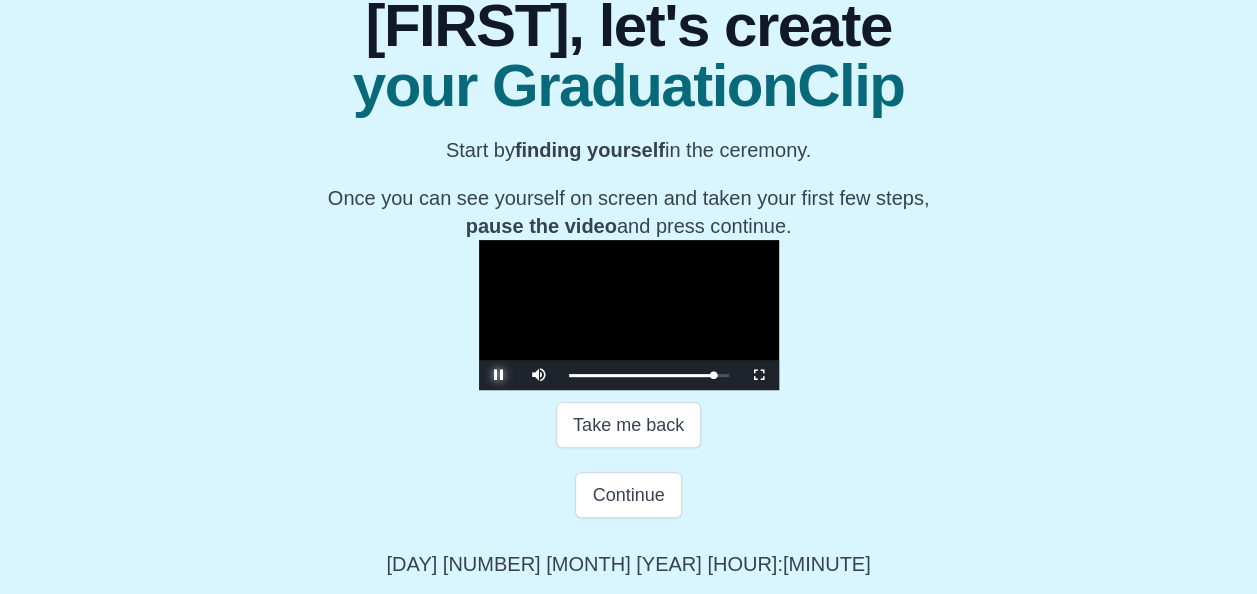 click at bounding box center (499, 375) 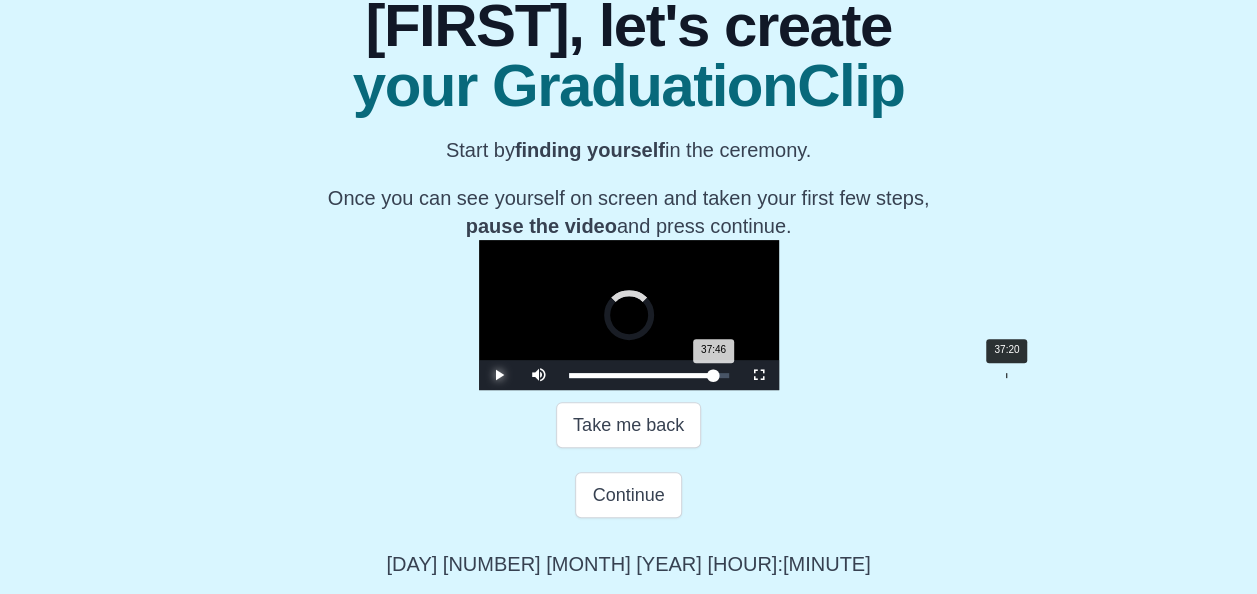 click on "37:46 Progress : 0%" at bounding box center [641, 375] 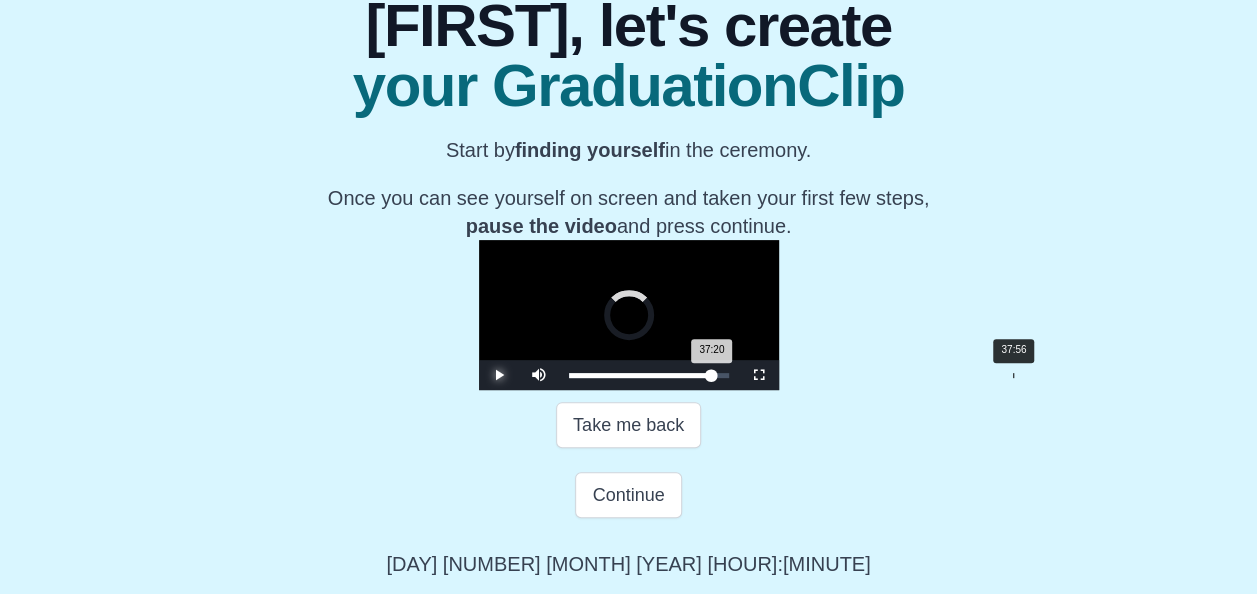 click on "37:20 Progress : 0%" at bounding box center [640, 375] 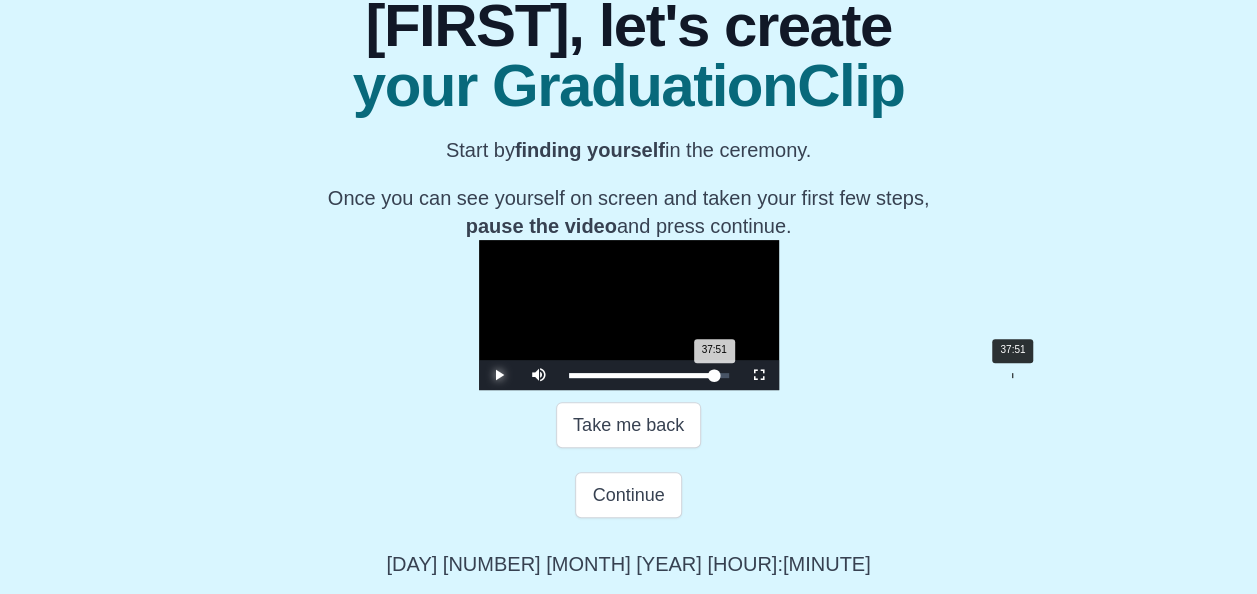 click on "37:51 Progress : 0%" at bounding box center (642, 375) 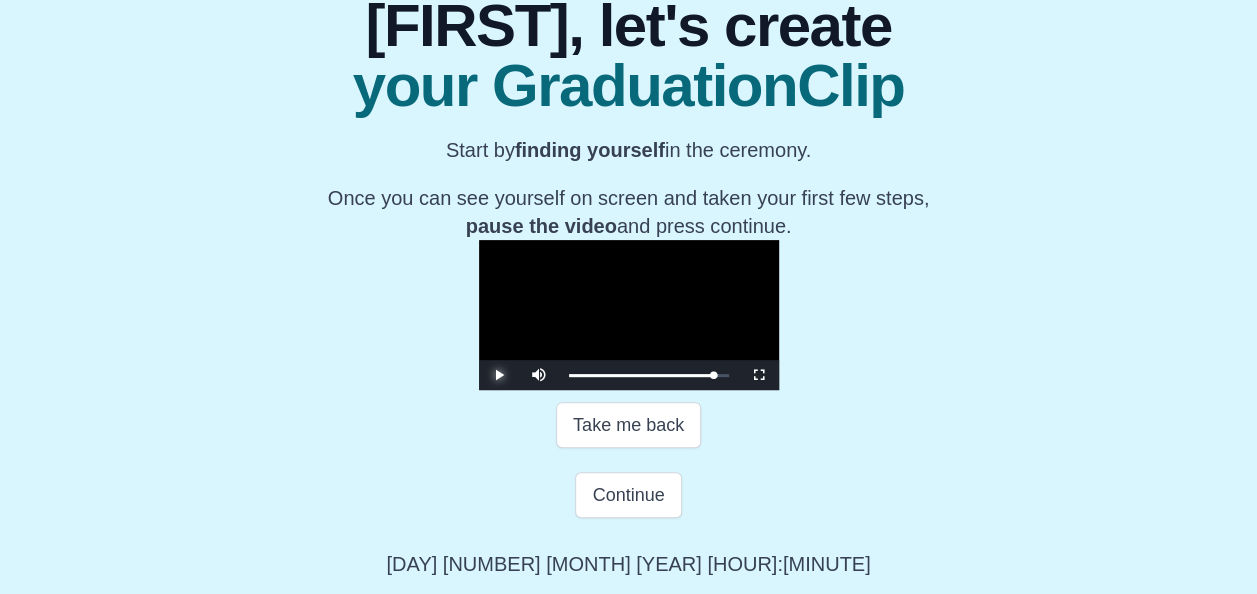 click at bounding box center (499, 375) 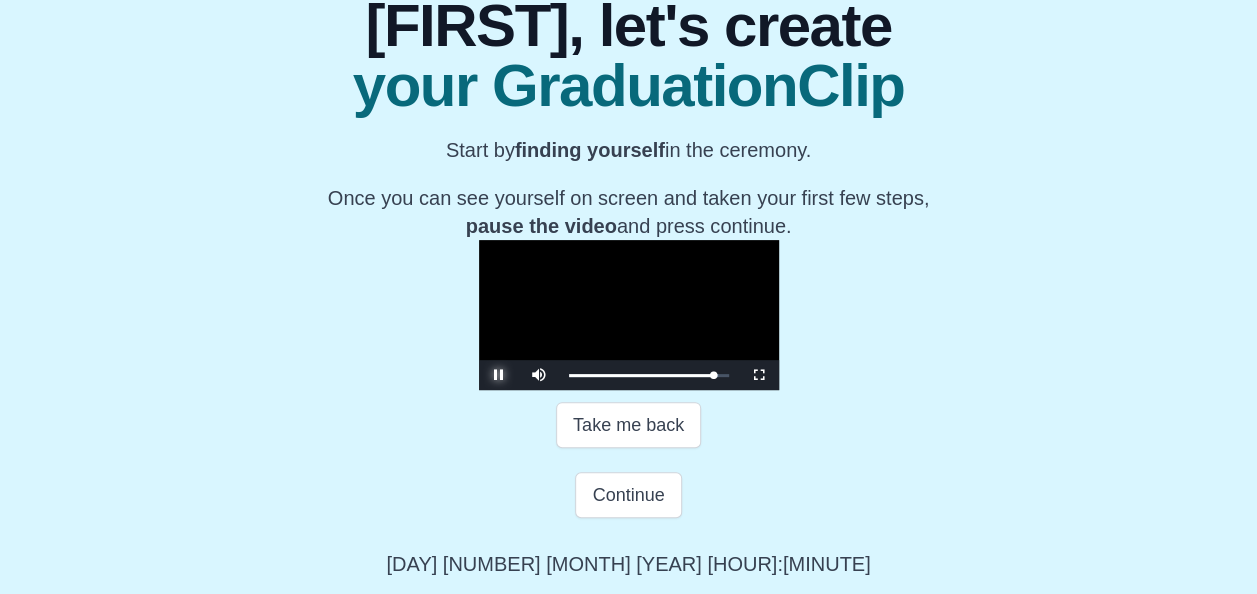 click at bounding box center [499, 375] 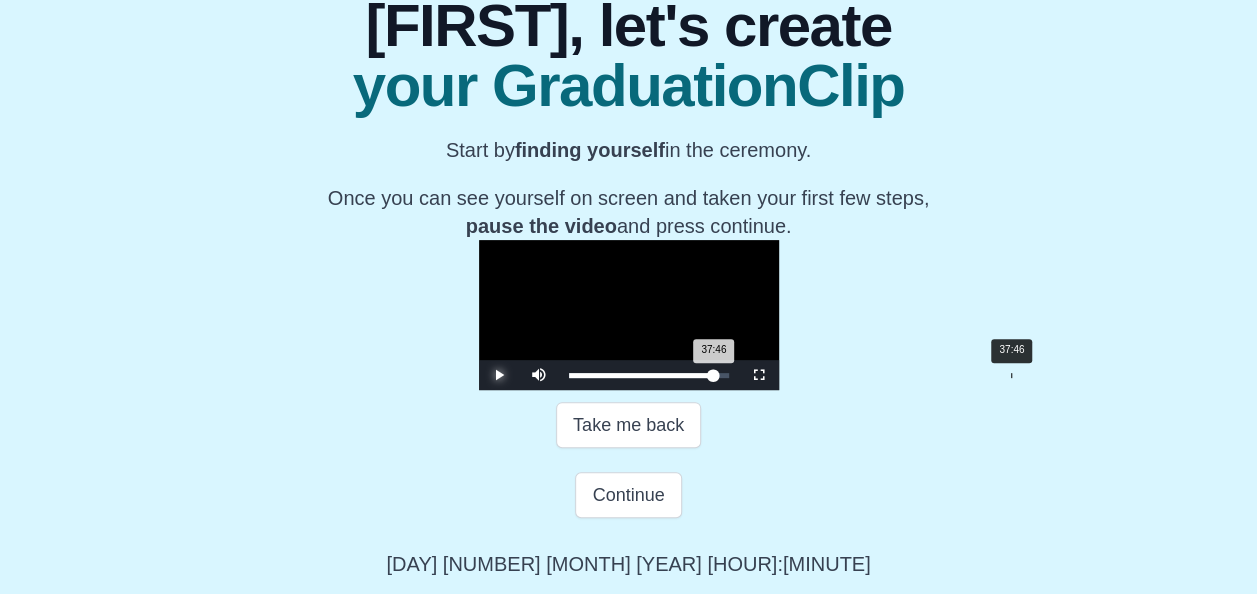 click on "37:46 Progress : 0%" at bounding box center (641, 375) 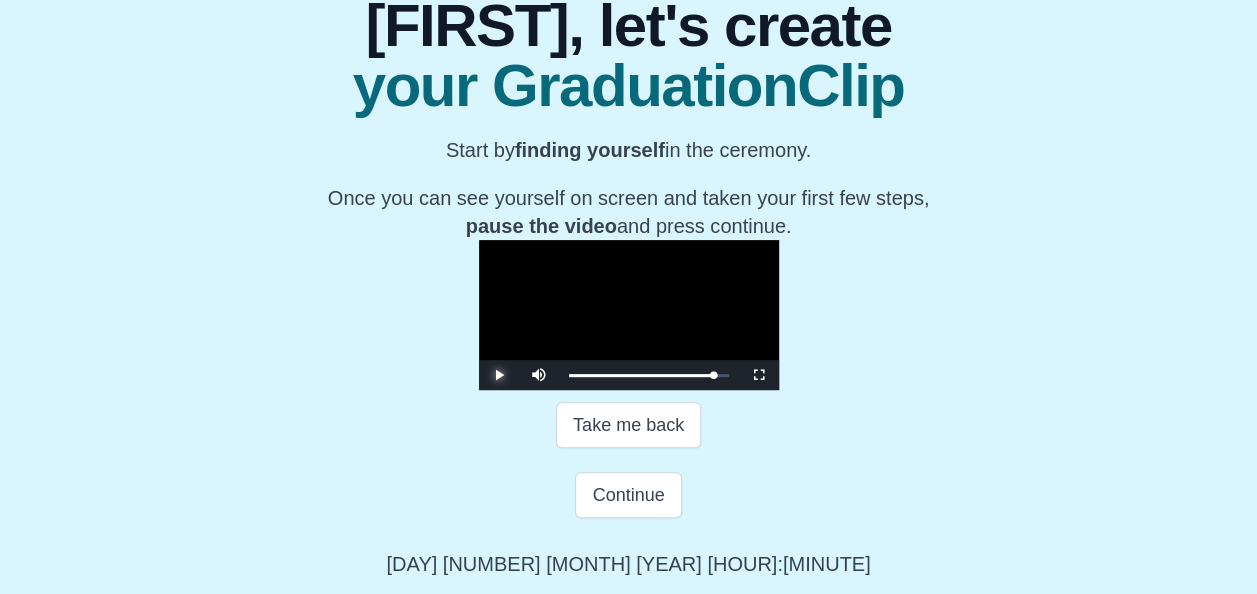 click at bounding box center [499, 375] 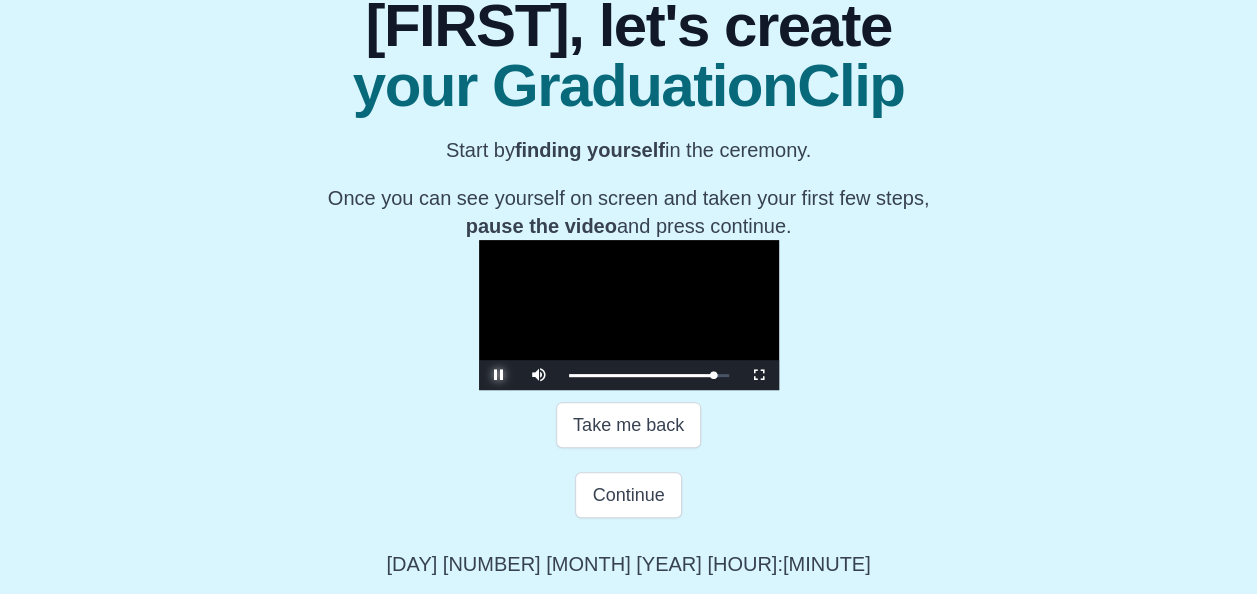 click at bounding box center [499, 375] 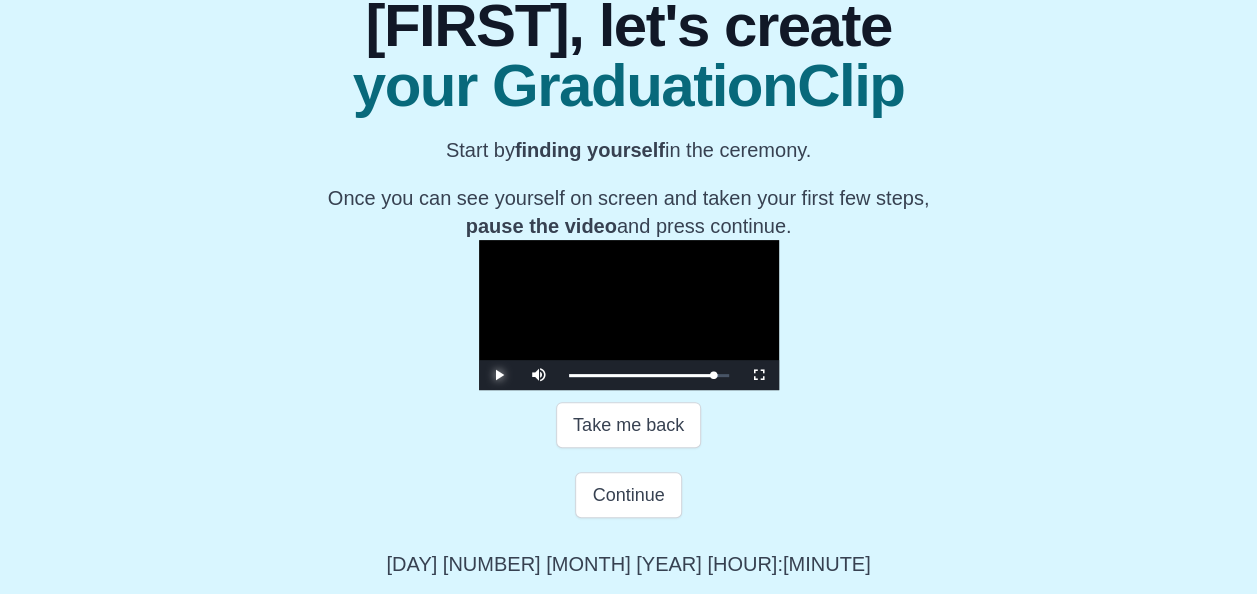 click at bounding box center [499, 375] 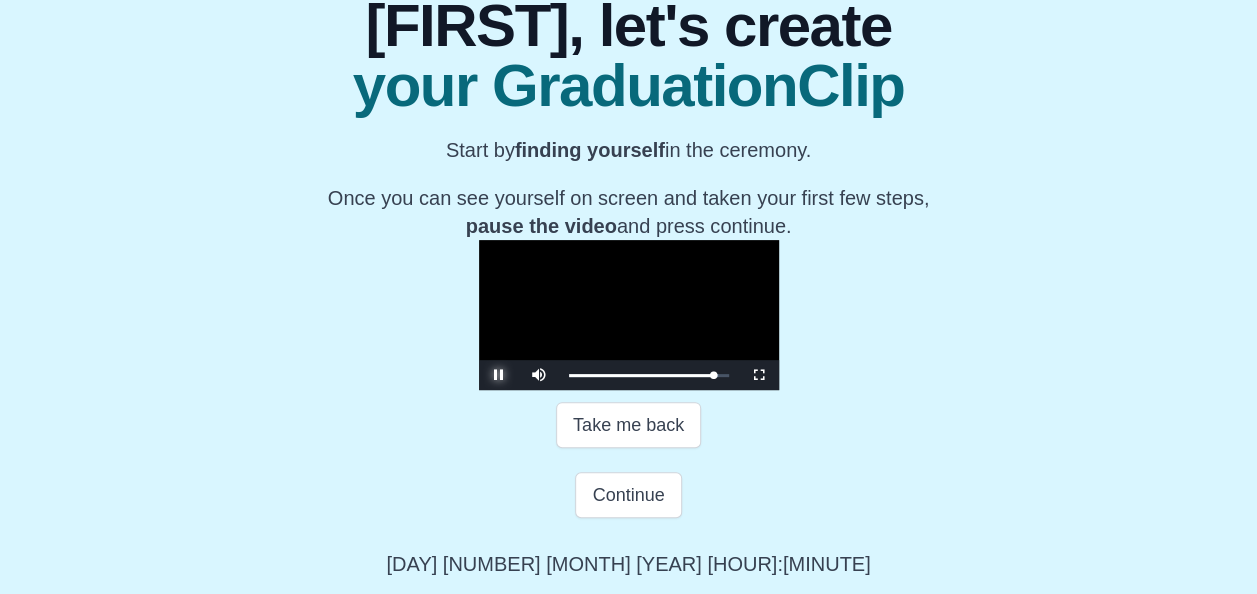 click at bounding box center (499, 375) 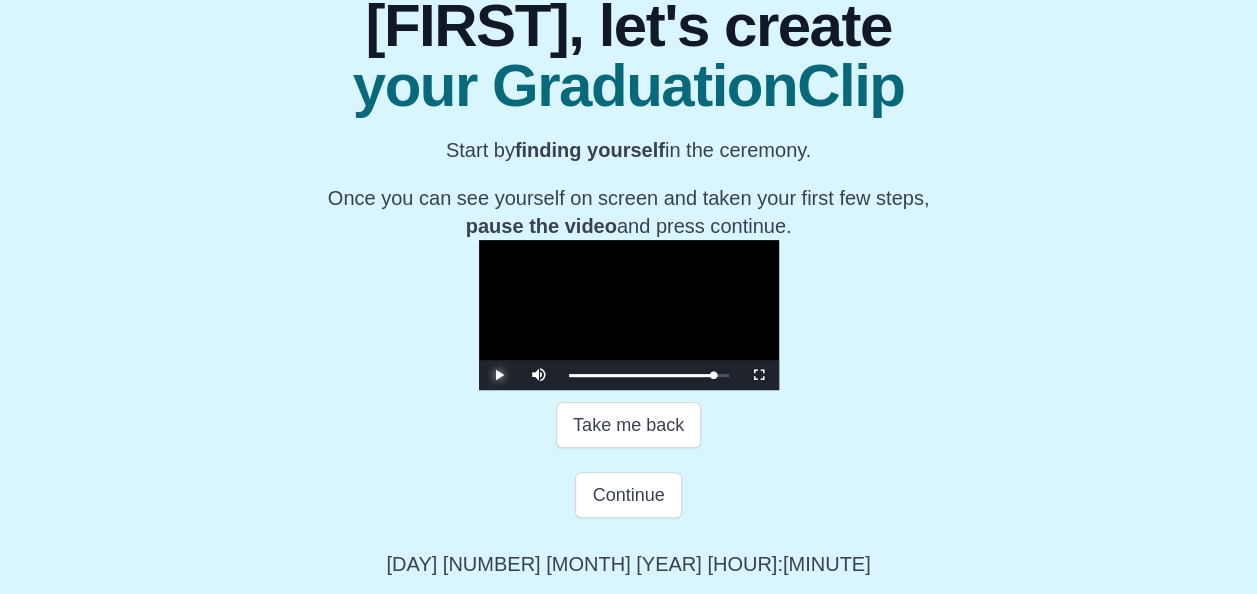 click at bounding box center [499, 375] 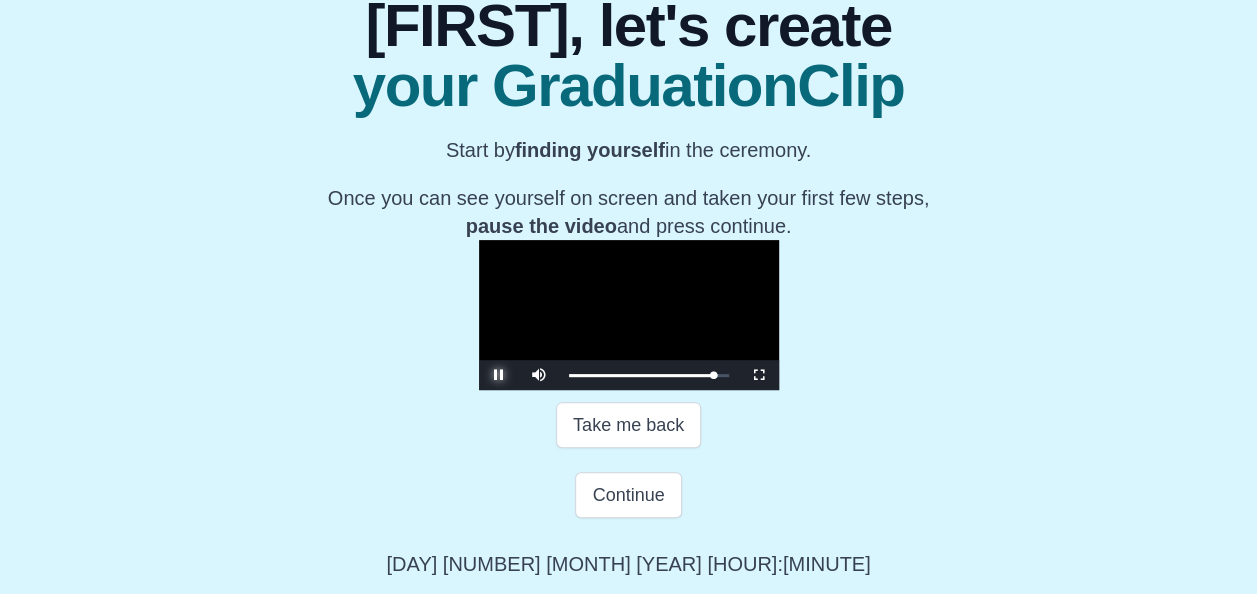 click at bounding box center (499, 375) 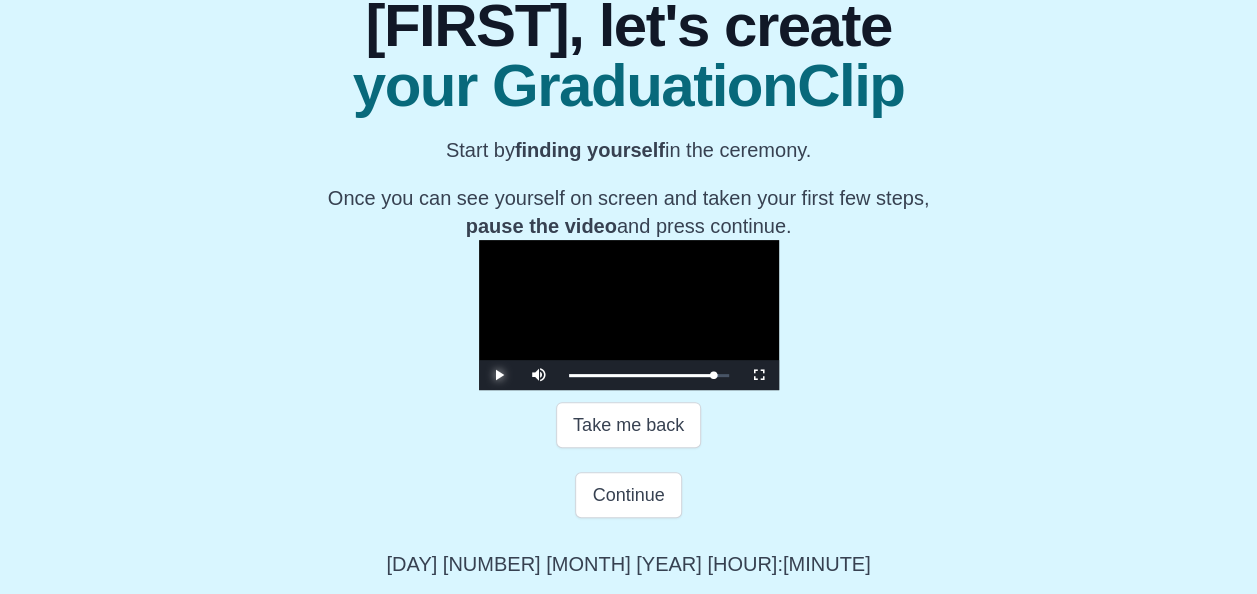 click at bounding box center [499, 375] 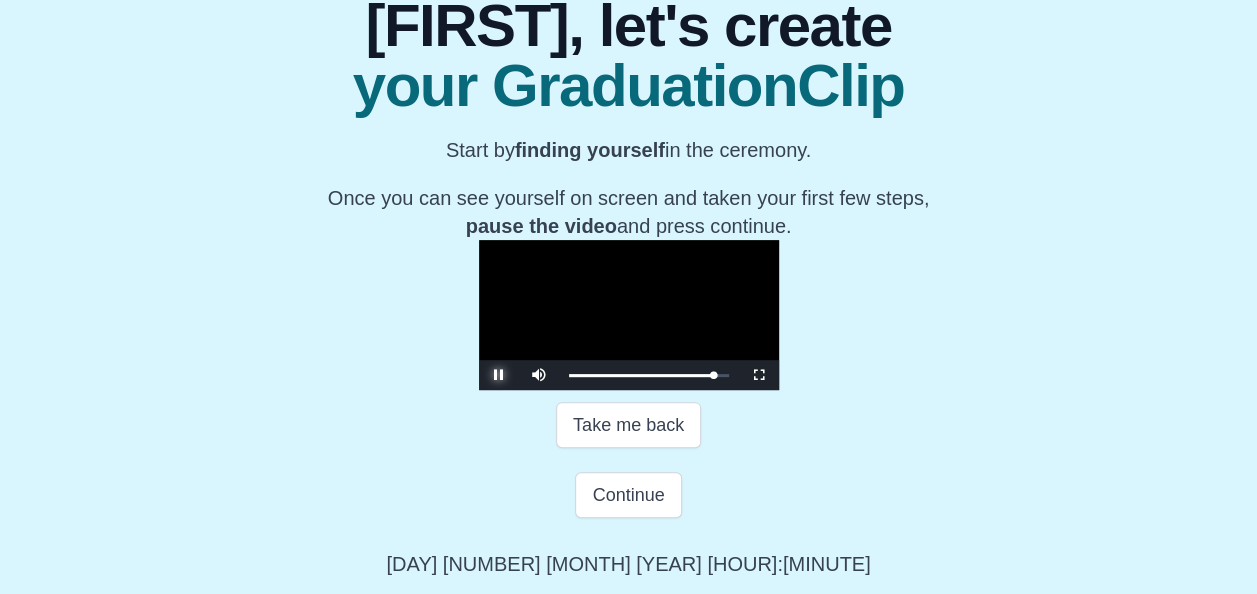 click at bounding box center [499, 375] 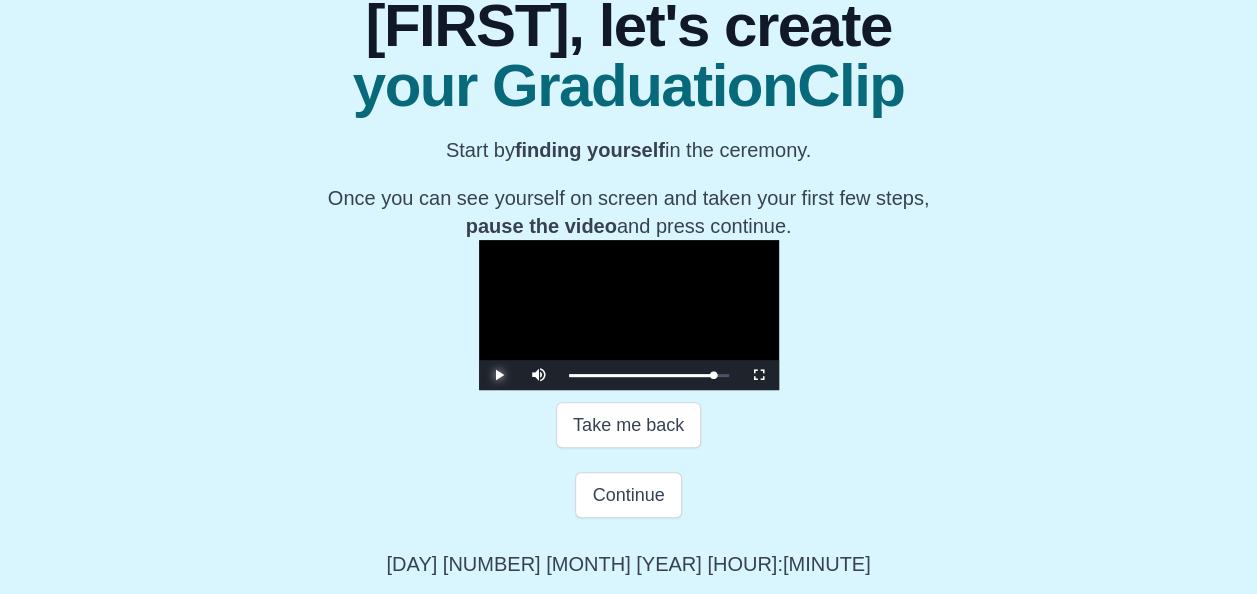 click at bounding box center [499, 375] 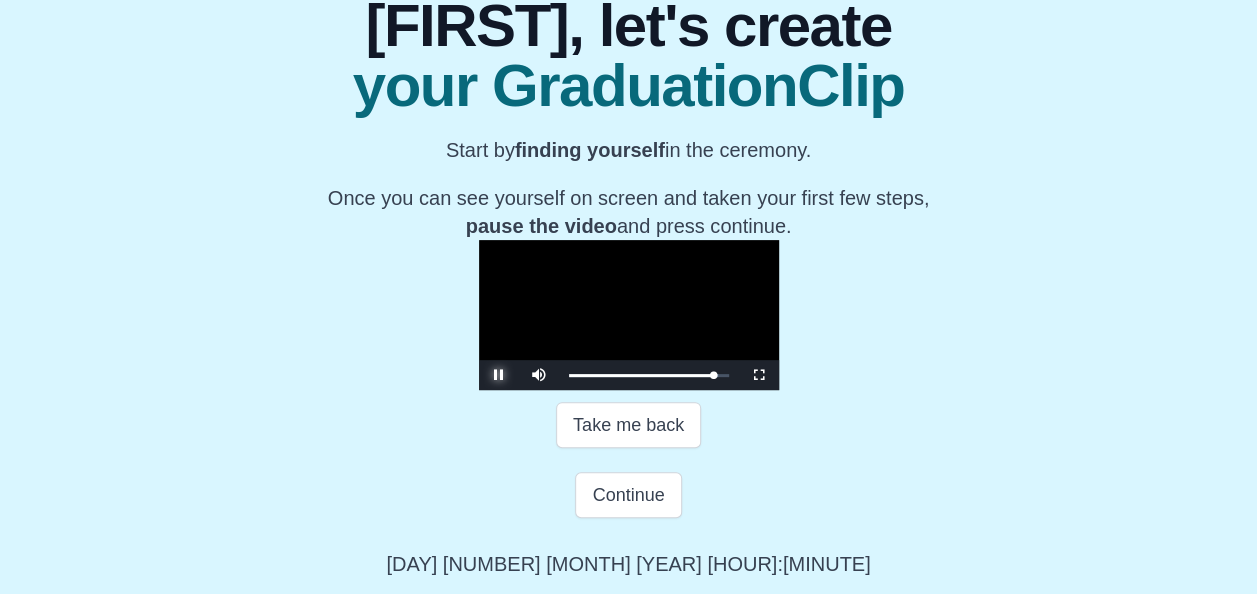 click at bounding box center [499, 375] 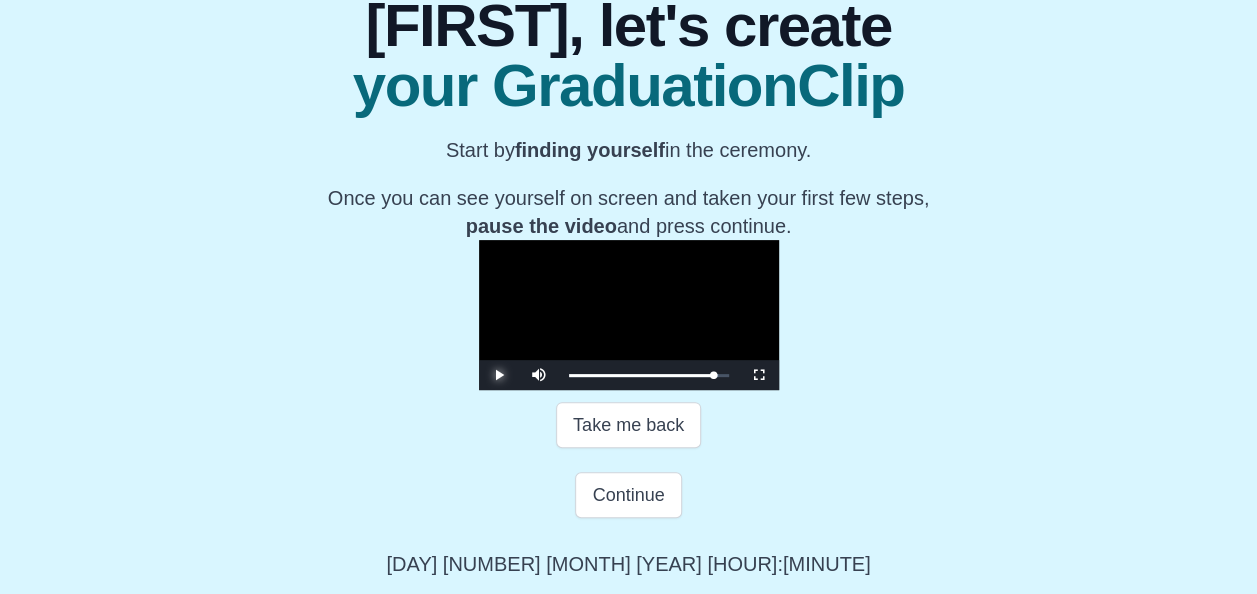 click at bounding box center [499, 375] 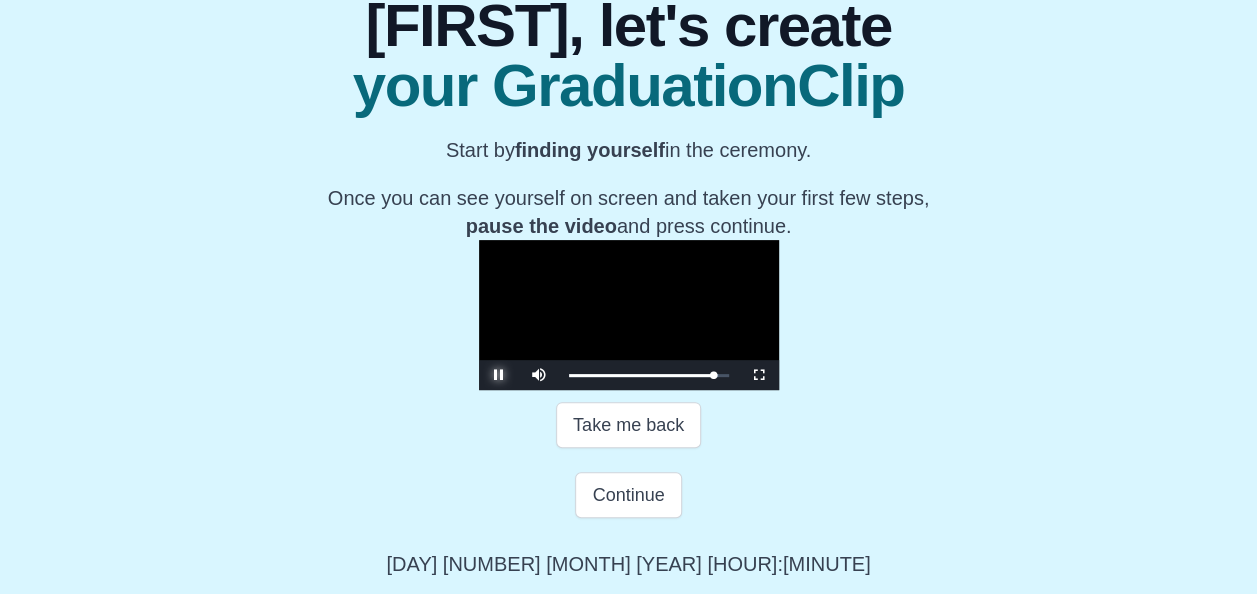click at bounding box center (499, 375) 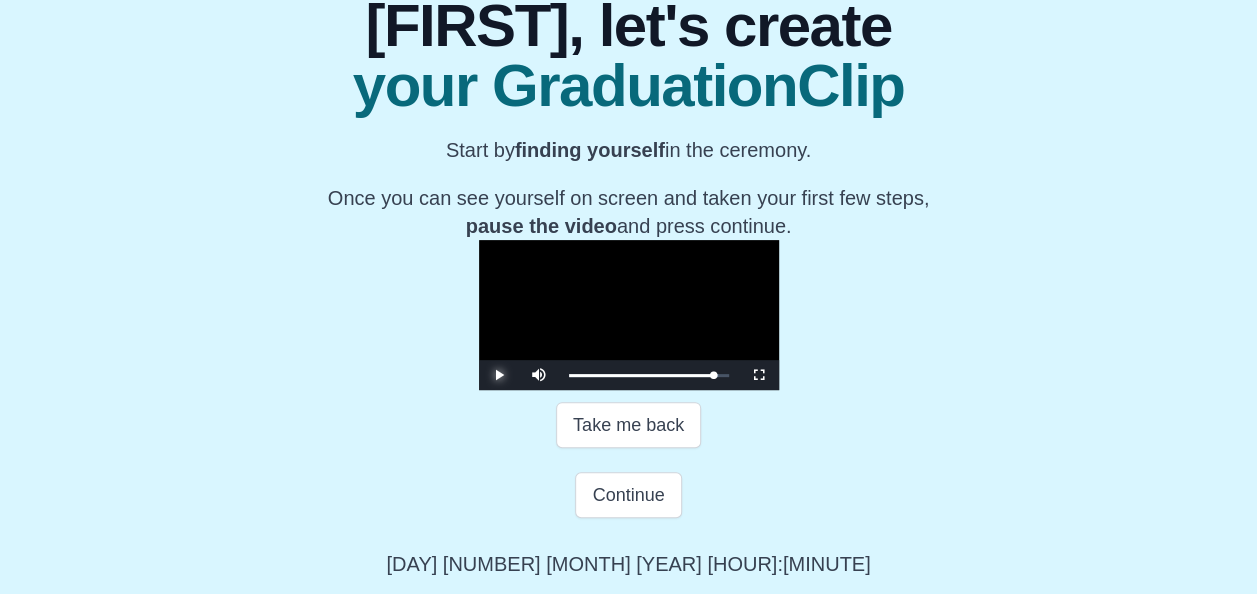 click at bounding box center [499, 375] 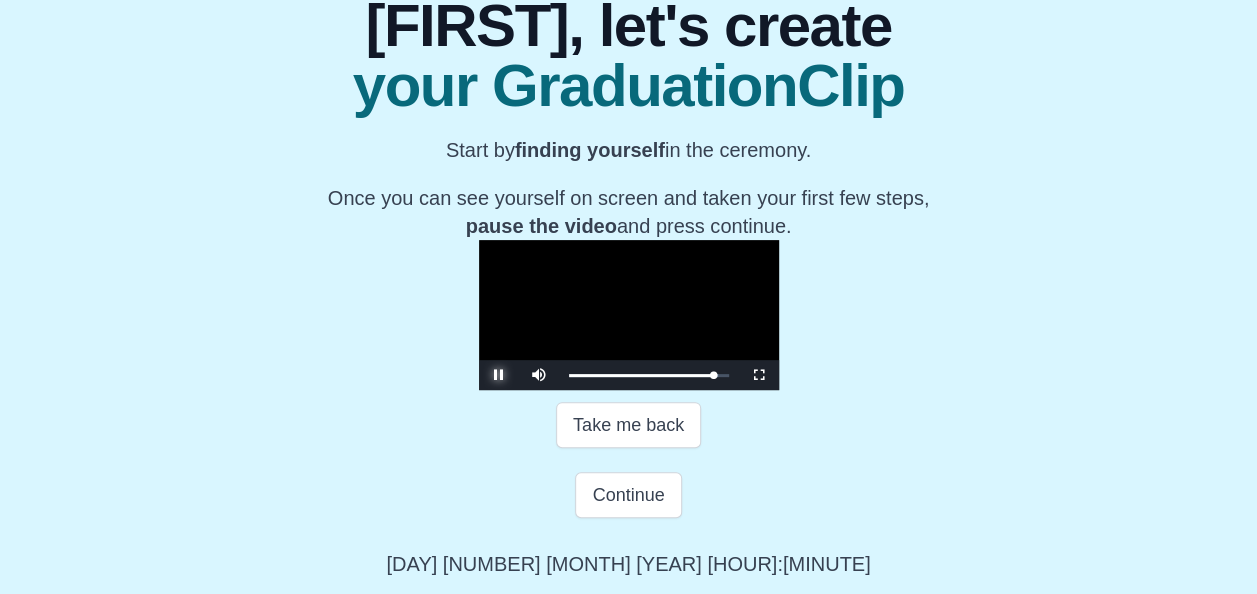 click at bounding box center [499, 375] 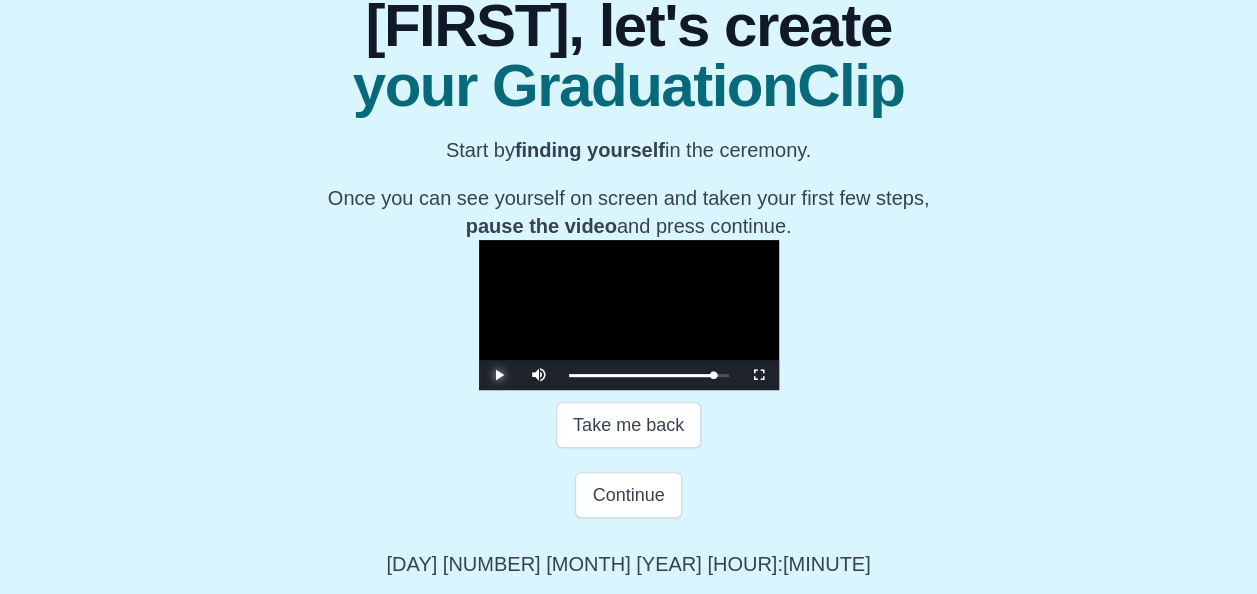 click at bounding box center (499, 375) 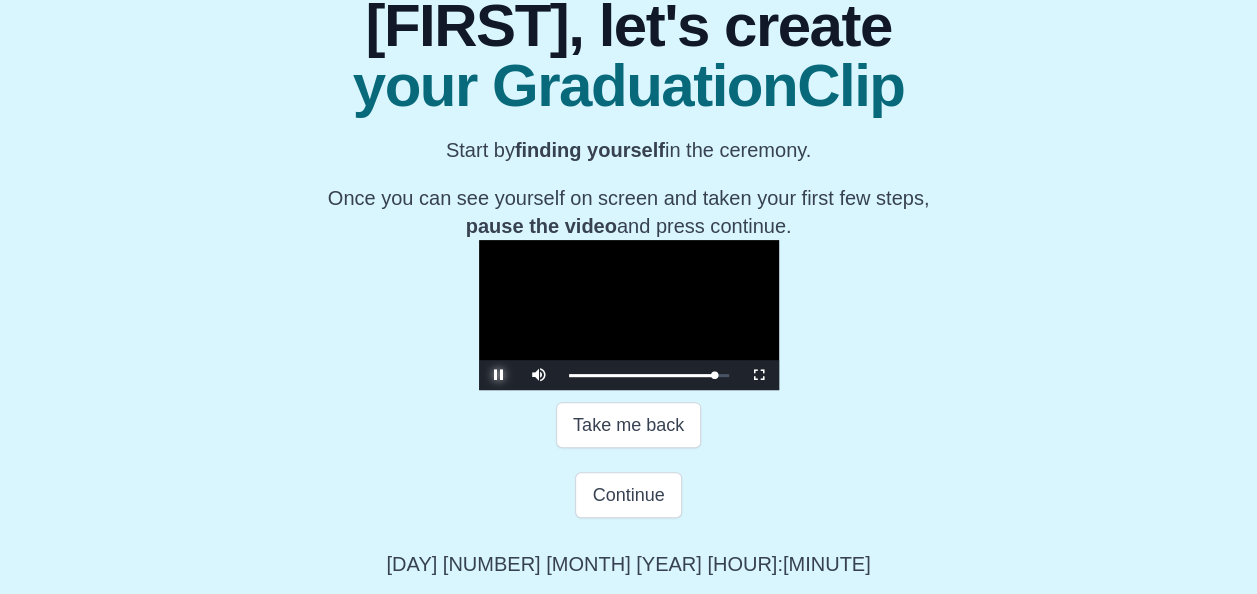 click at bounding box center [499, 375] 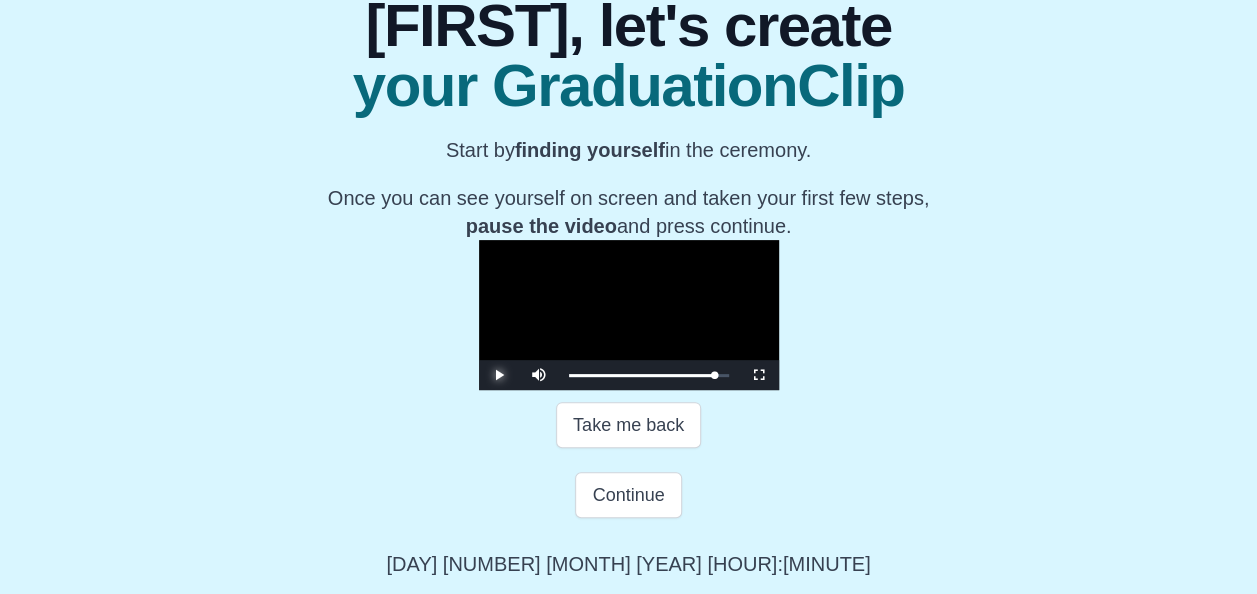 click at bounding box center (499, 375) 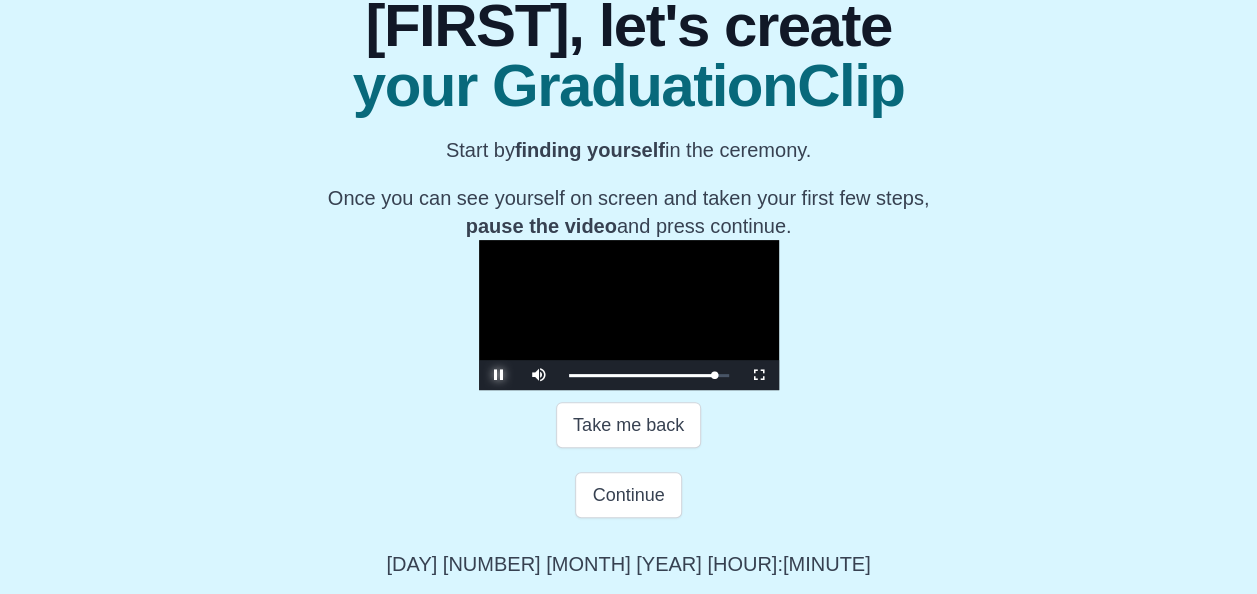 click at bounding box center [499, 375] 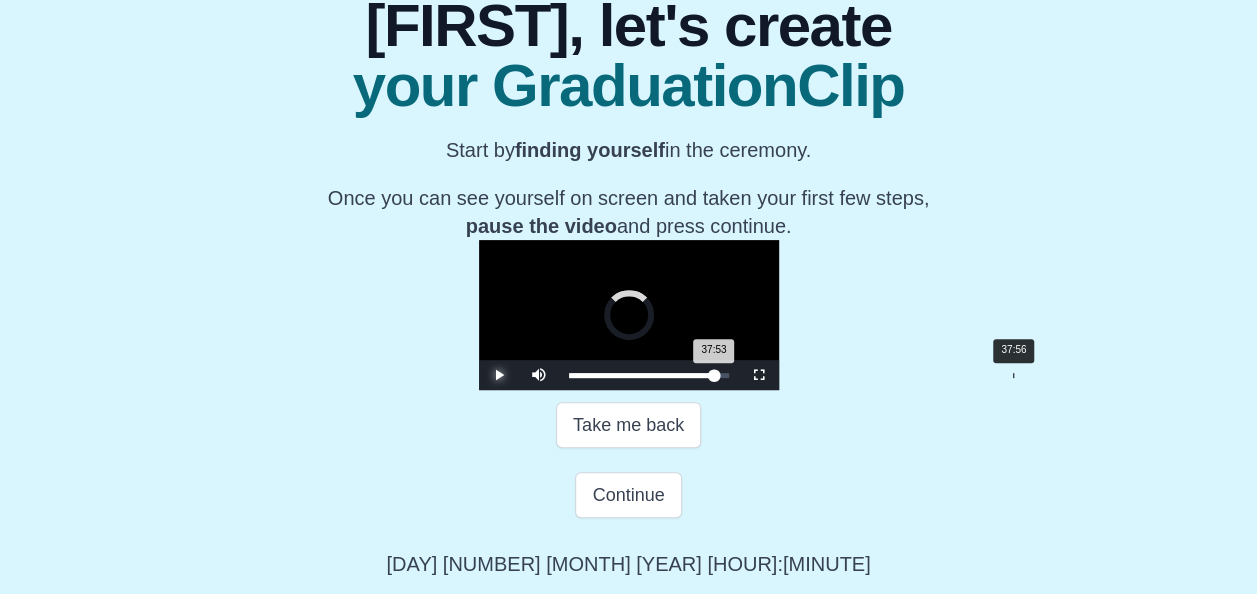 click on "37:53 Progress : 0%" at bounding box center [641, 375] 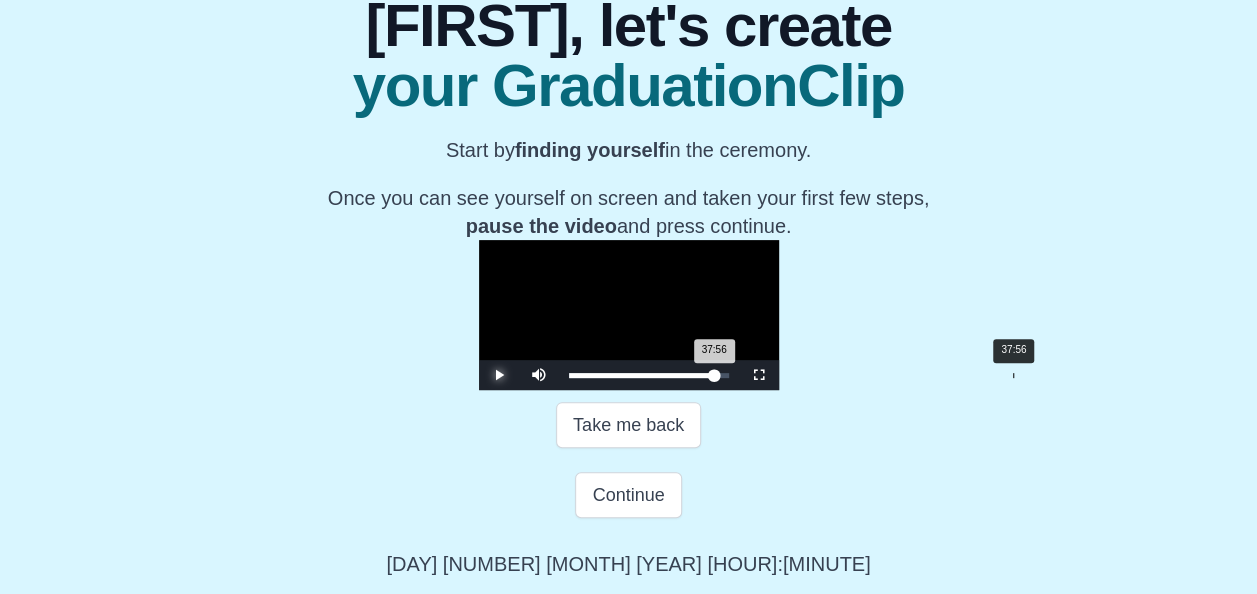 click on "37:56 Progress : 0%" at bounding box center [642, 375] 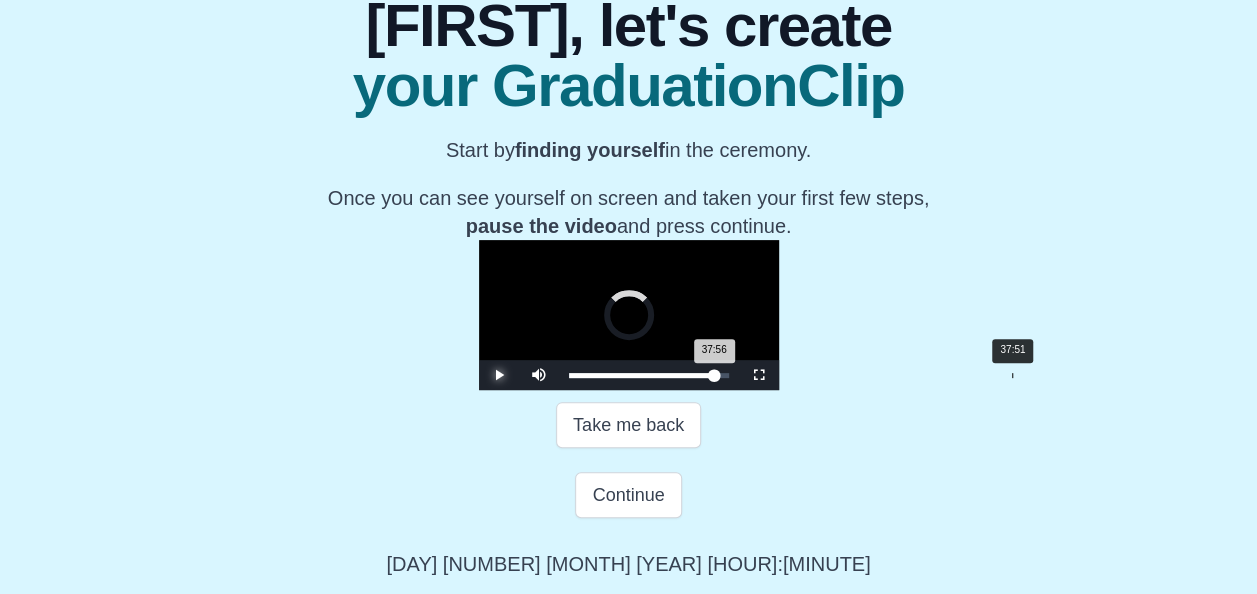 click on "37:56 Progress : 0%" at bounding box center (642, 375) 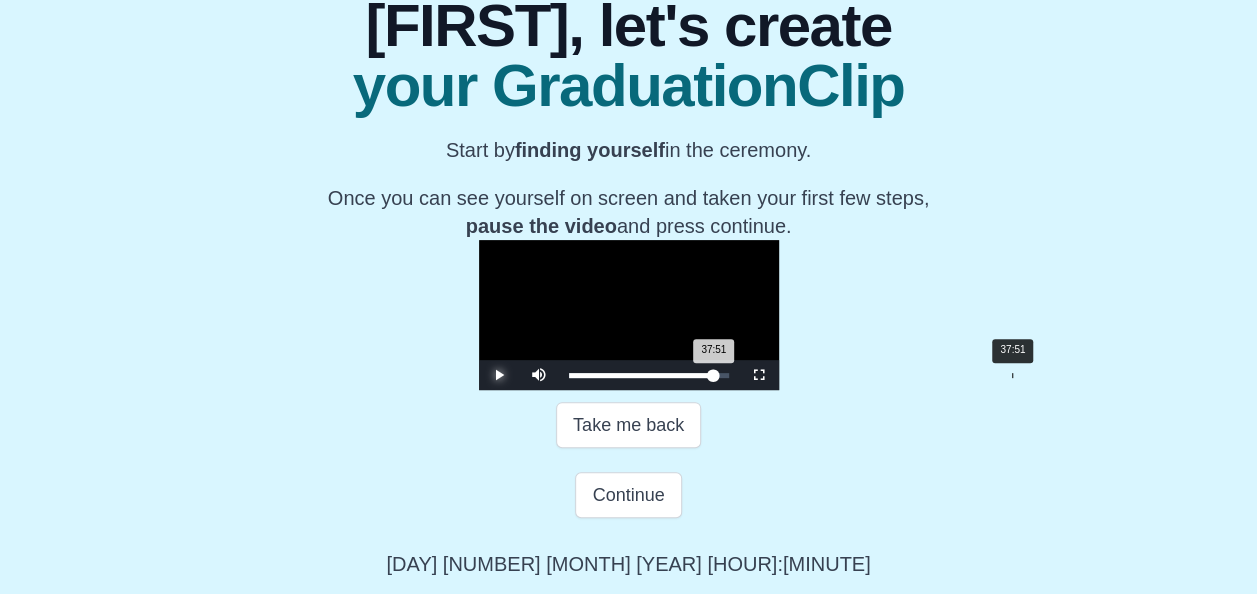 click on "37:51 Progress : 0%" at bounding box center (641, 375) 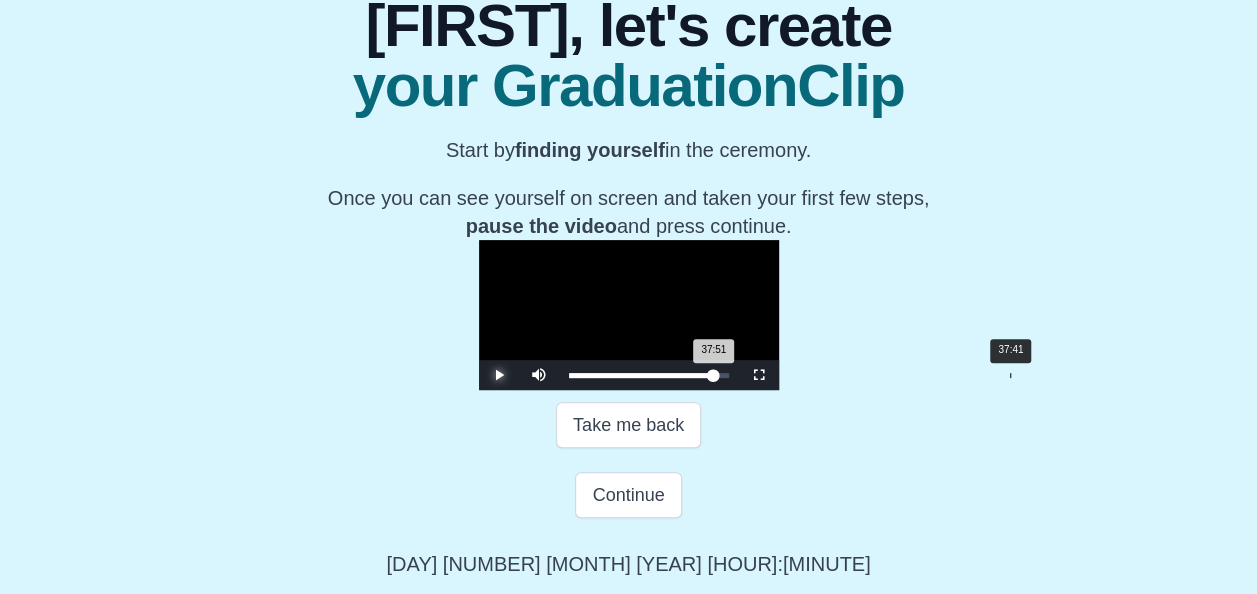 click on "37:51 Progress : 0%" at bounding box center (641, 375) 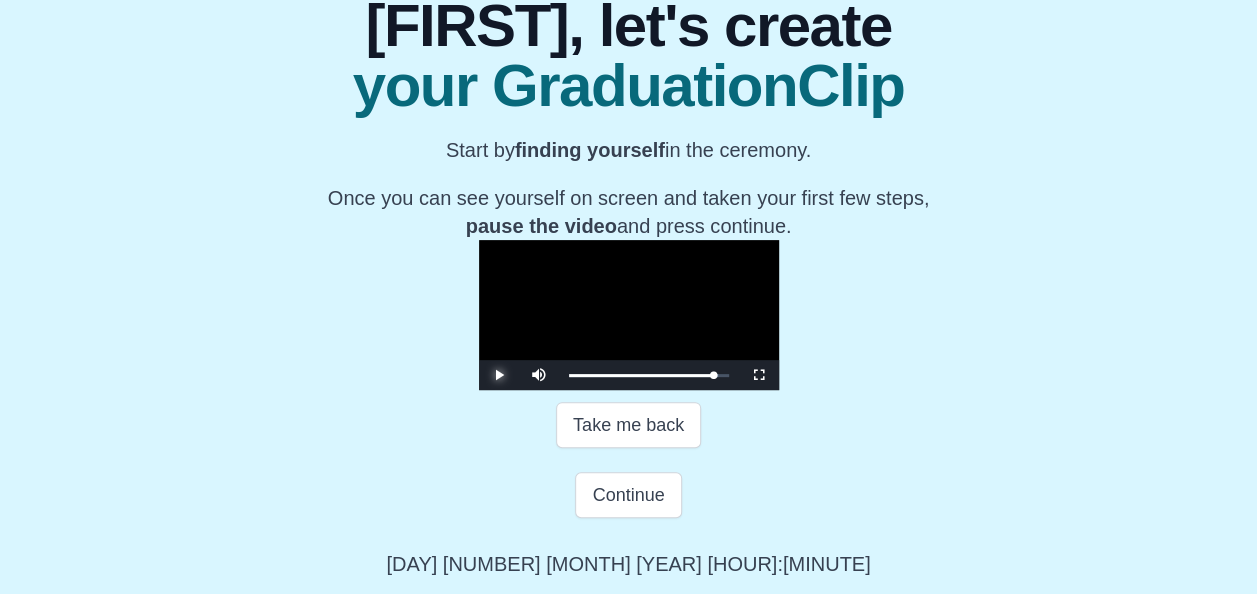 click at bounding box center [499, 375] 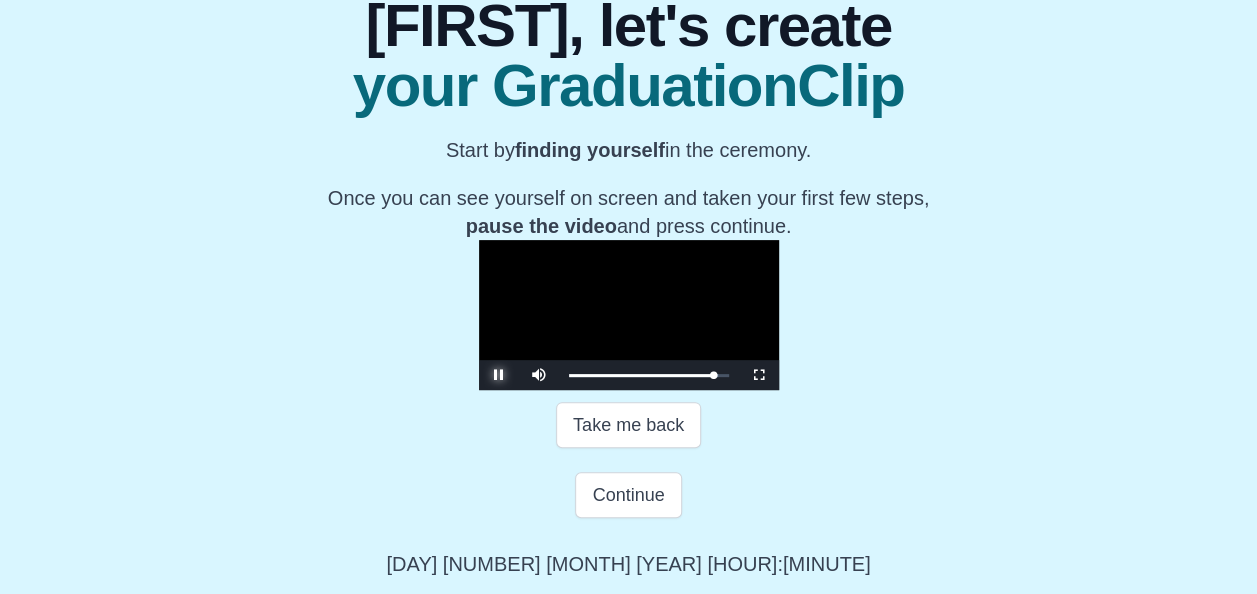 click at bounding box center [499, 375] 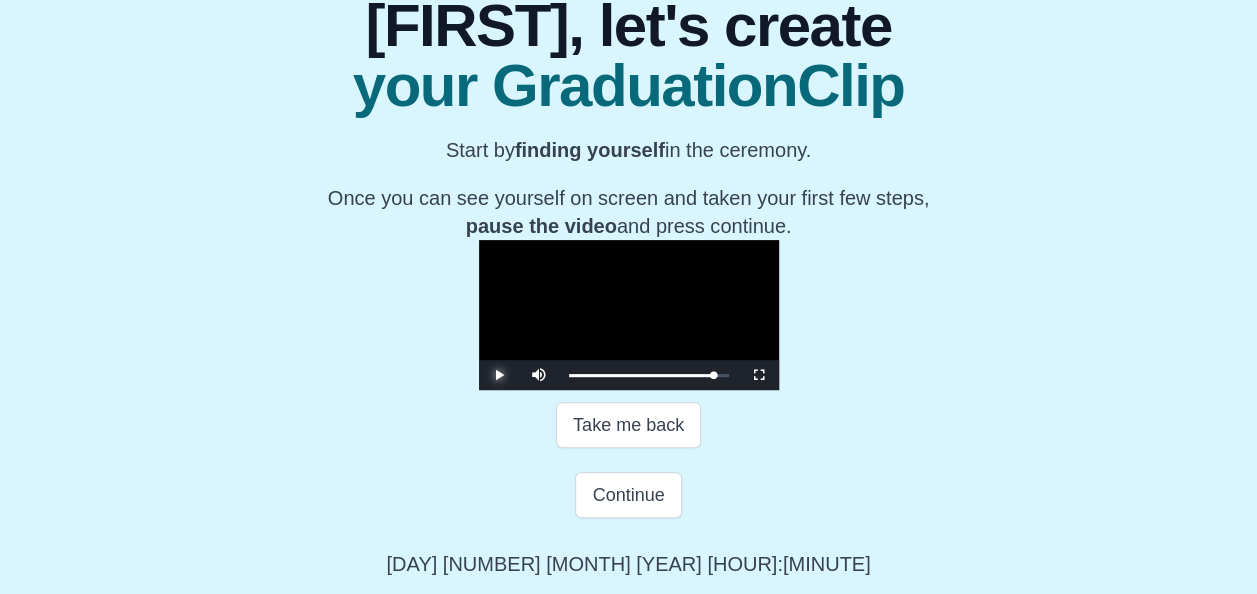 click at bounding box center [499, 375] 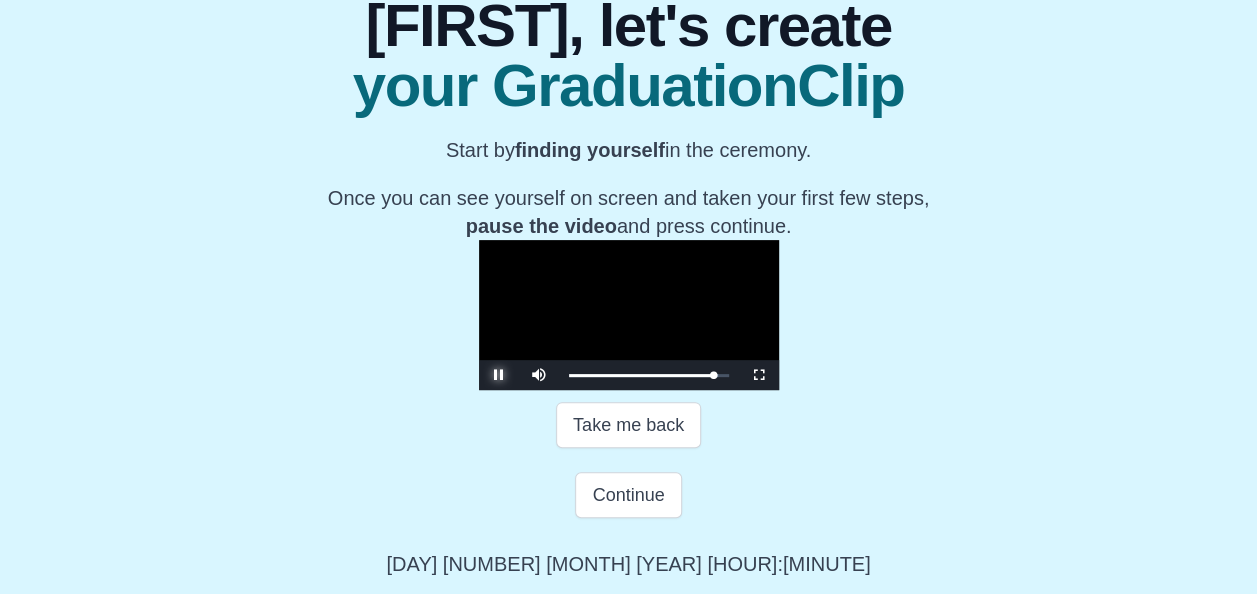 click at bounding box center (499, 375) 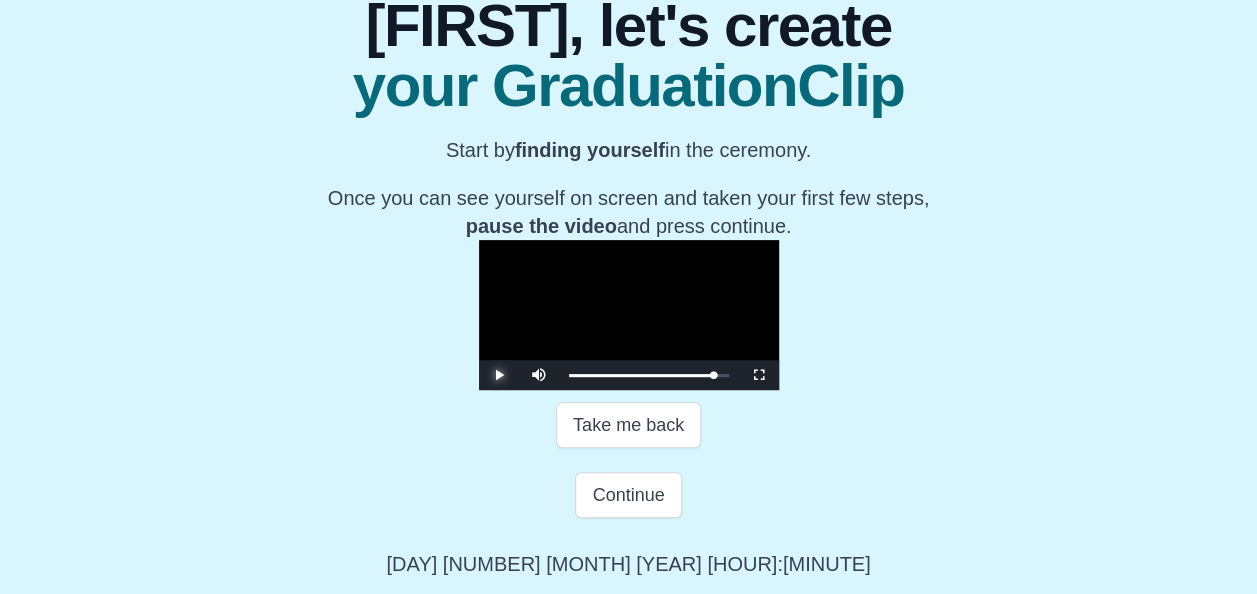 click at bounding box center [499, 375] 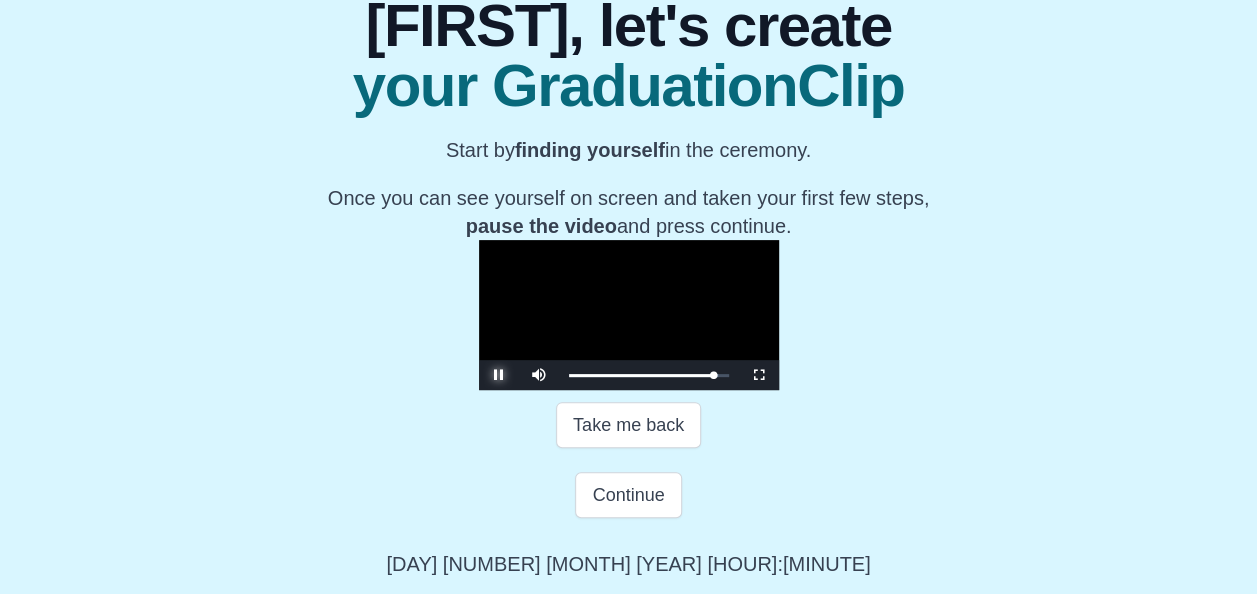click at bounding box center (499, 375) 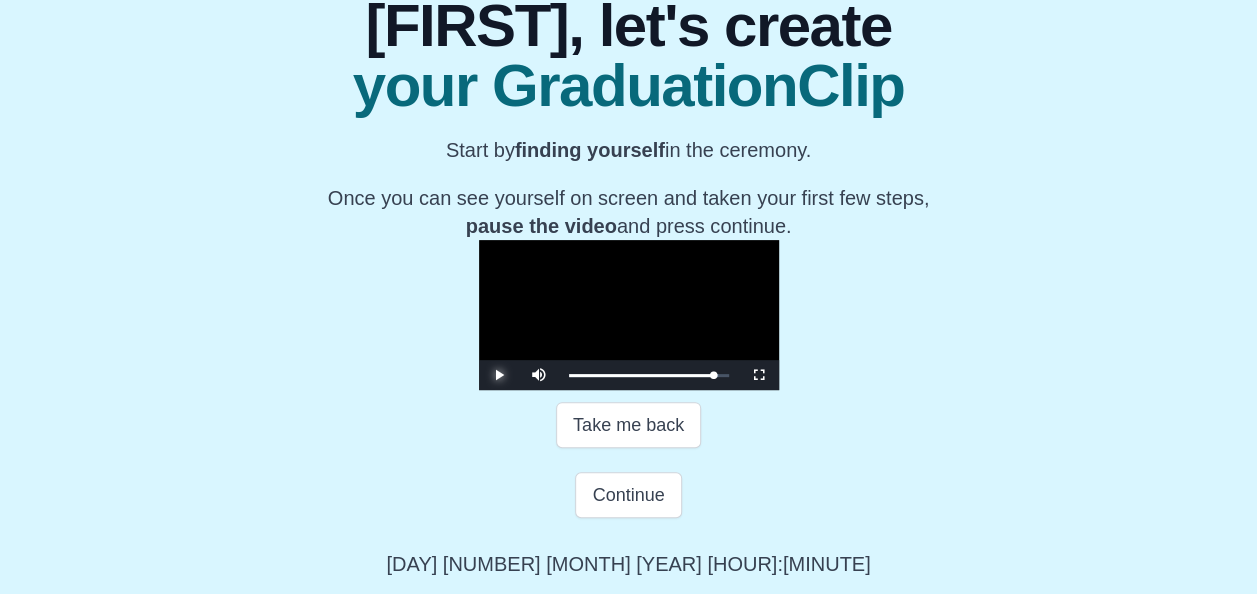 click at bounding box center (499, 375) 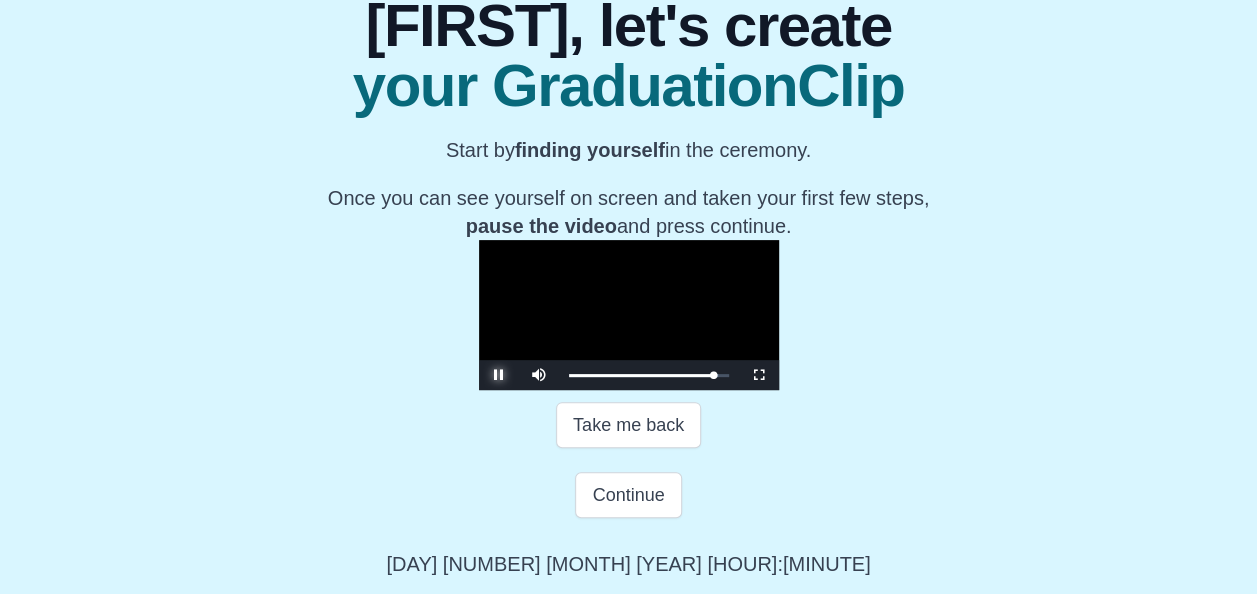 click at bounding box center (499, 375) 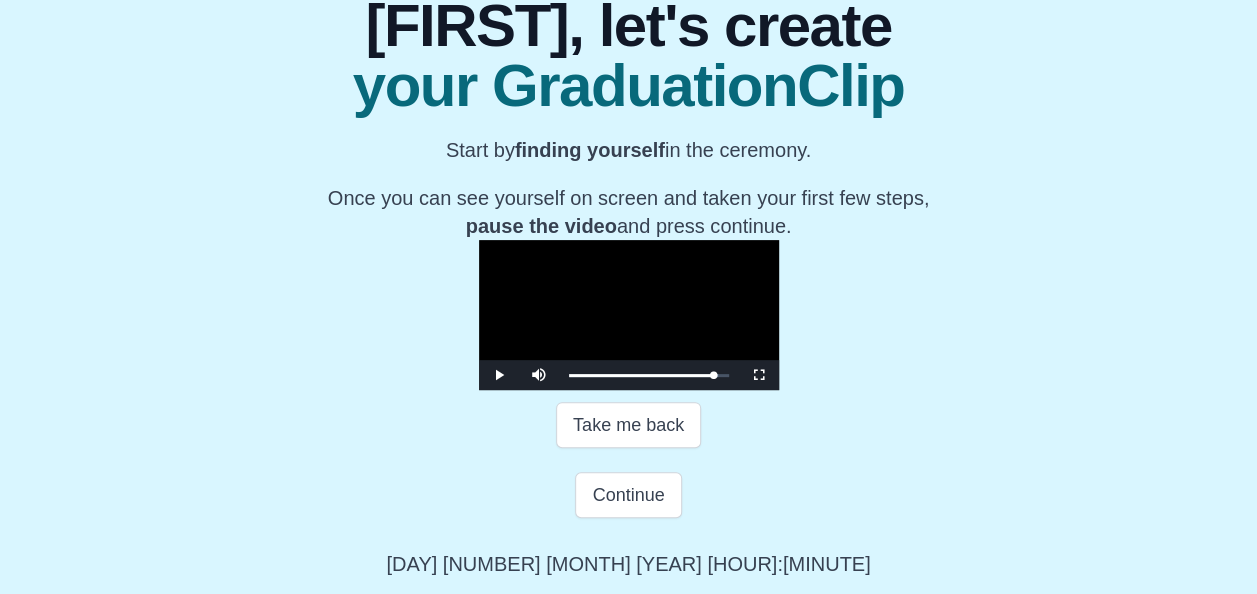 click on "Continue" at bounding box center (628, 425) 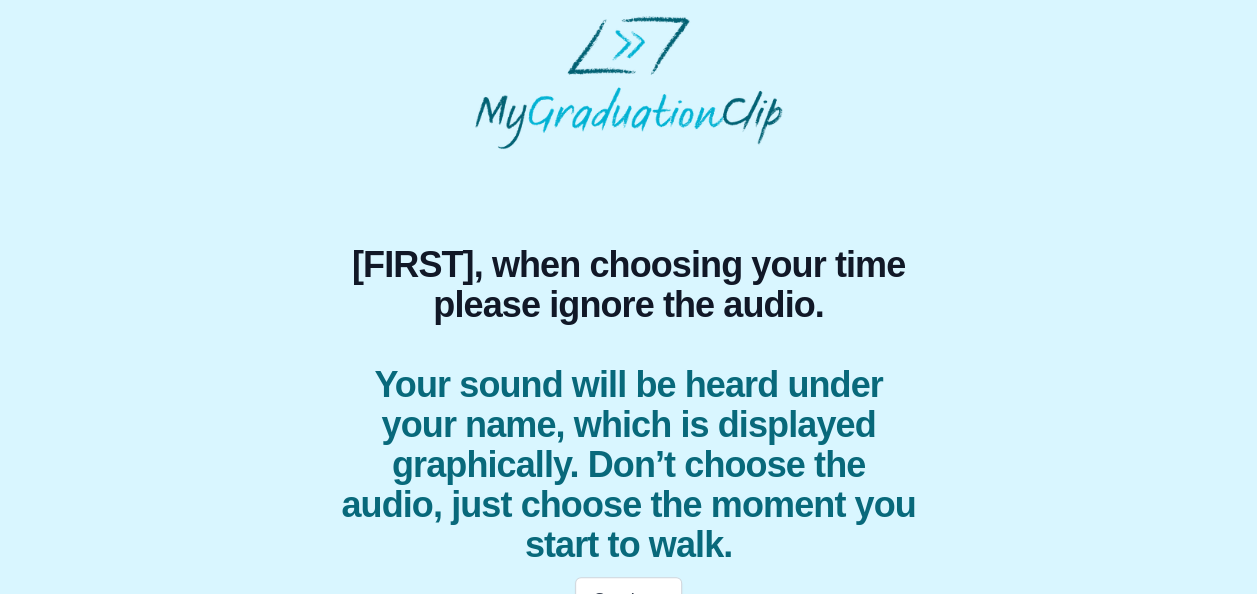 scroll, scrollTop: 56, scrollLeft: 0, axis: vertical 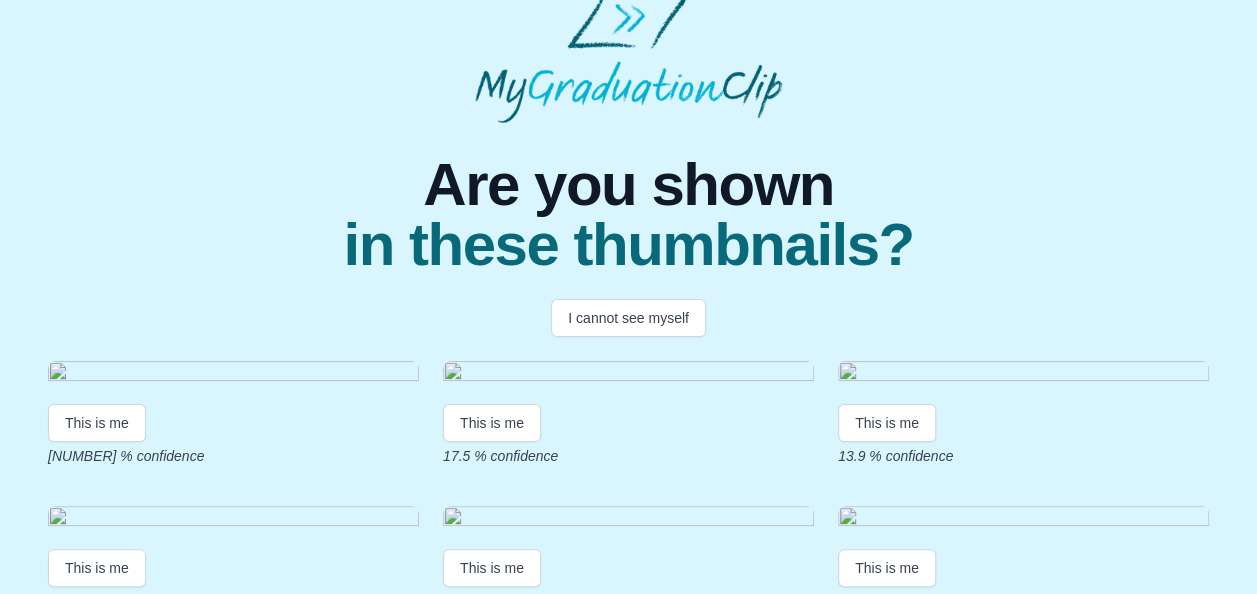 click on "I cannot see myself" at bounding box center [628, 318] 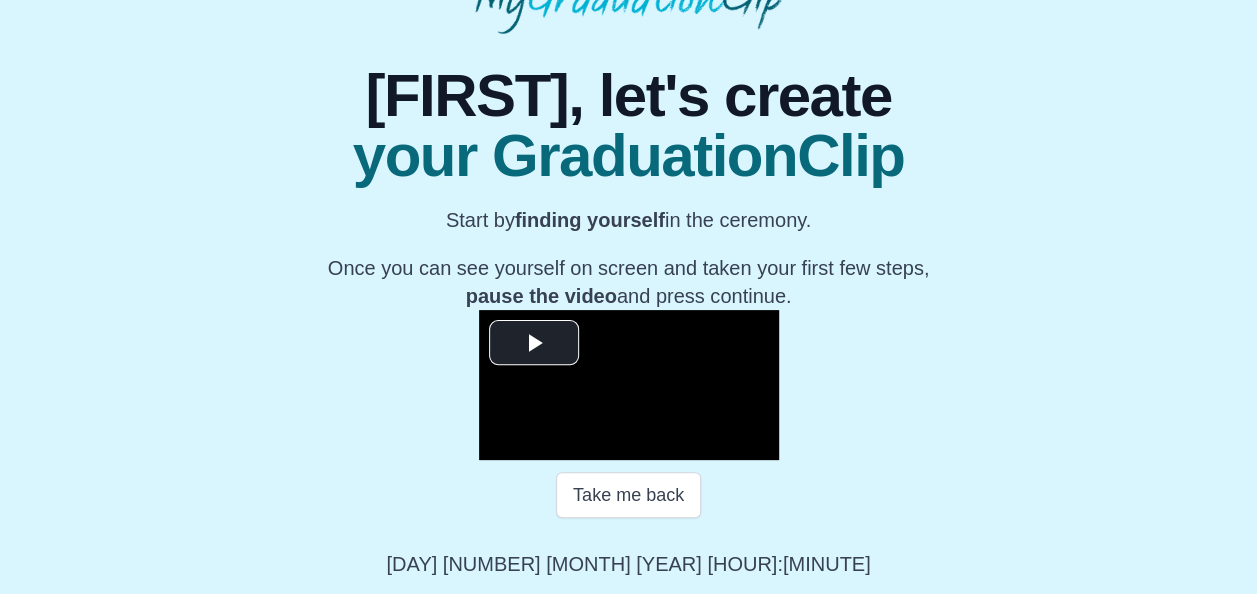 scroll, scrollTop: 378, scrollLeft: 0, axis: vertical 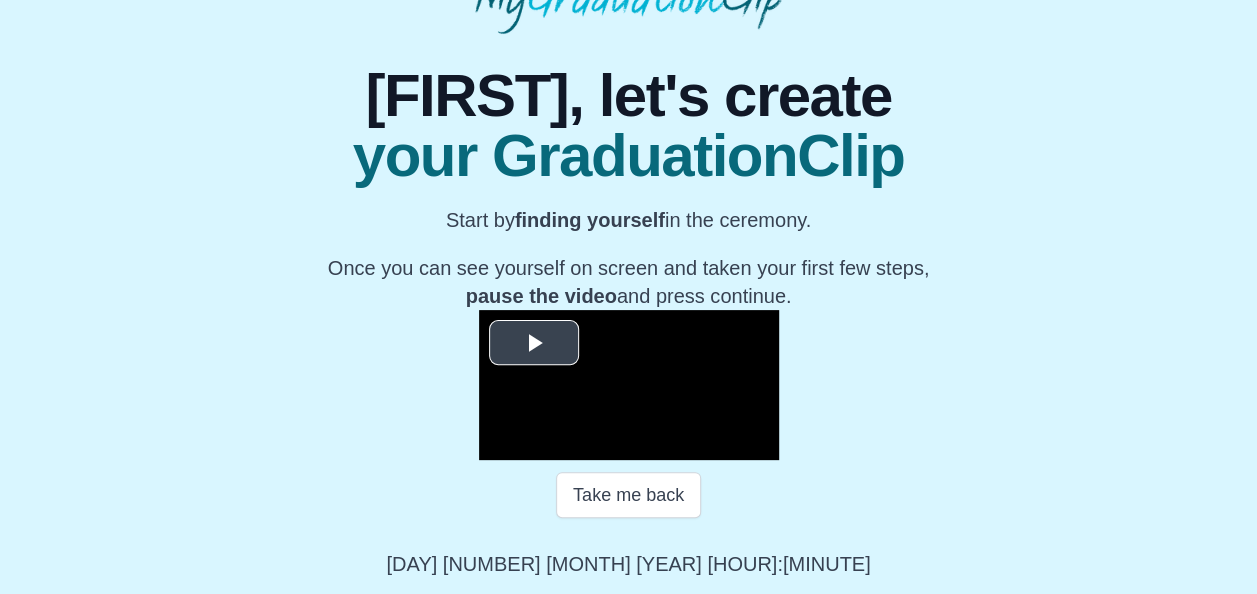 click at bounding box center (534, 343) 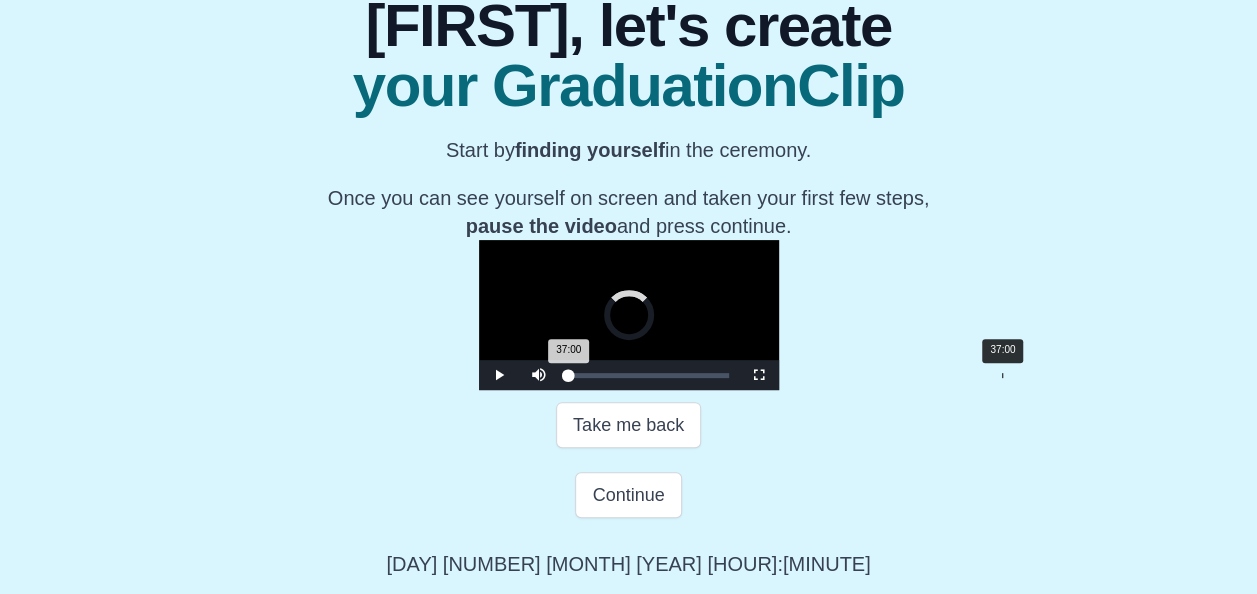 click on "Loaded : 0% 37:00 37:00 Progress : 0%" at bounding box center [649, 375] 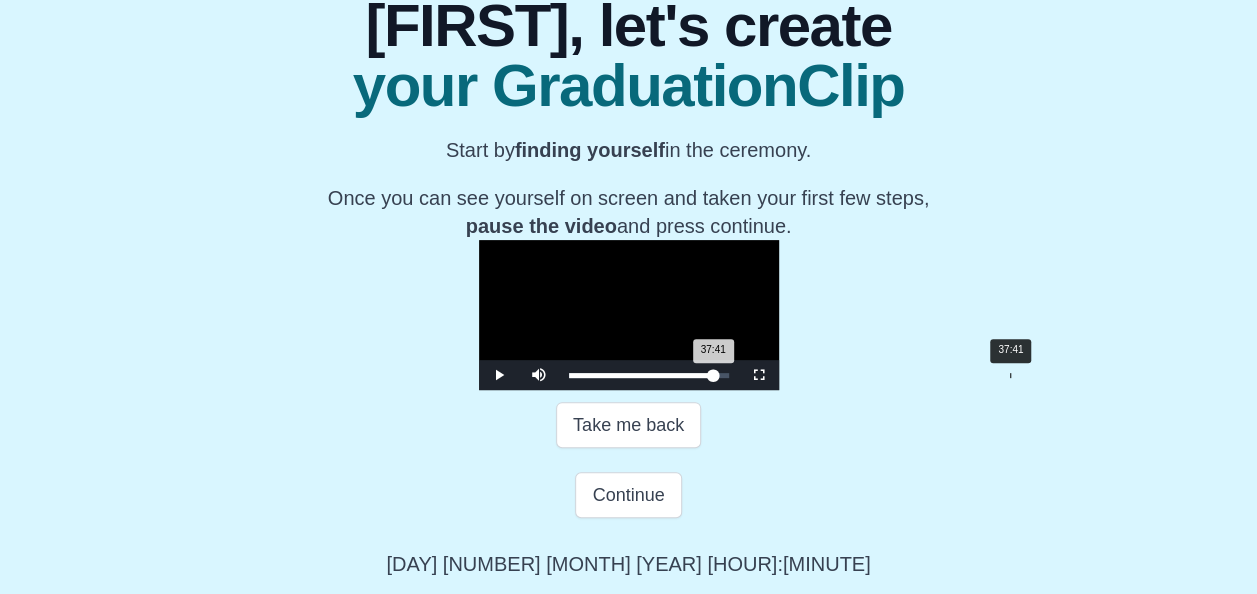 click on "37:41 Progress : 0%" at bounding box center [641, 375] 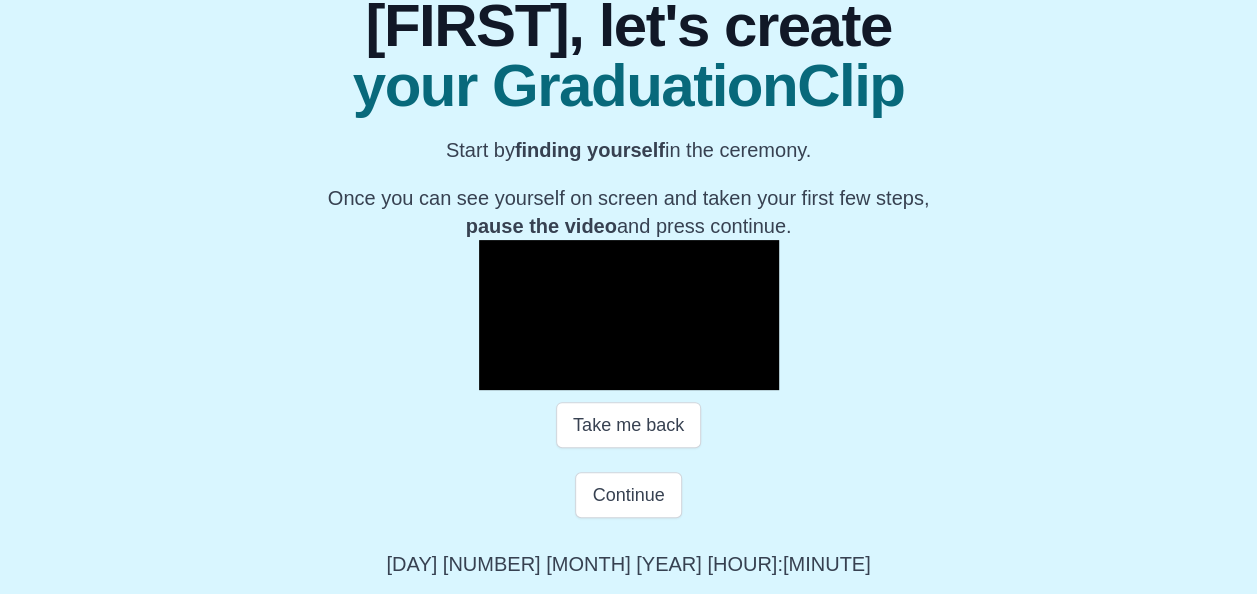 click at bounding box center [499, 375] 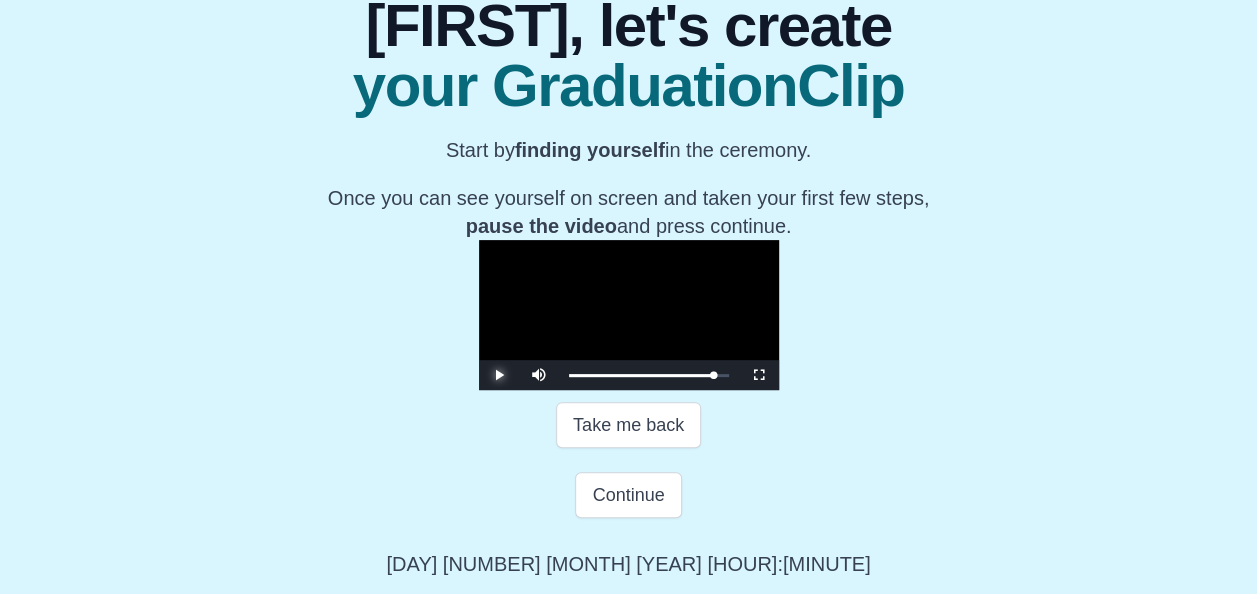 click at bounding box center [499, 375] 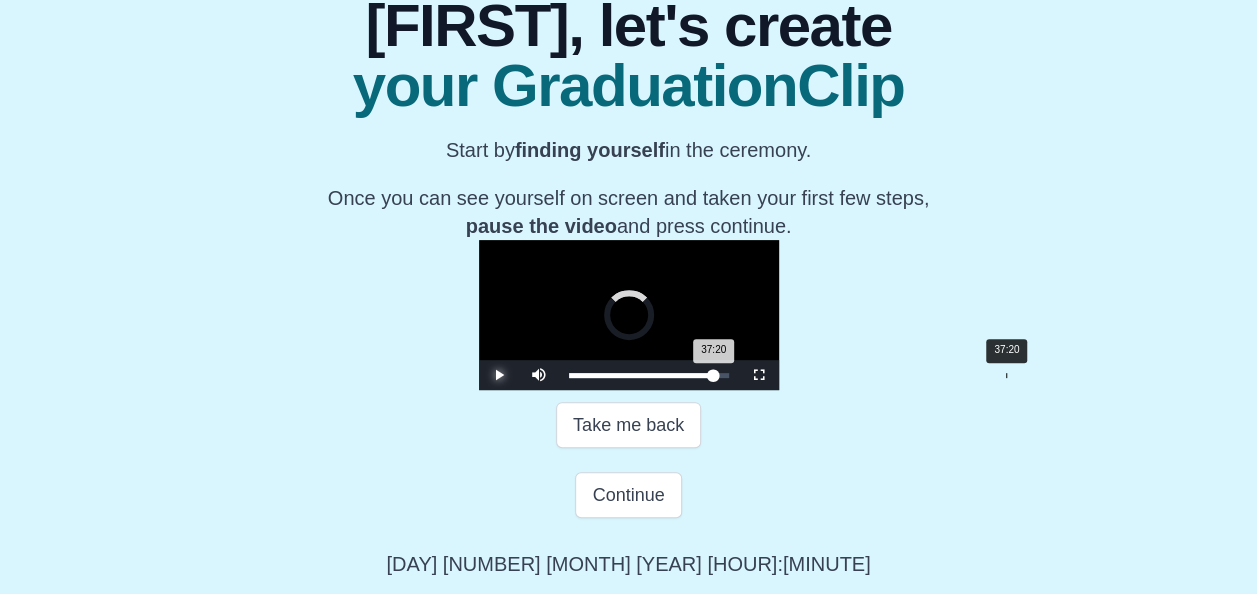 click on "37:20 Progress : 0%" at bounding box center [641, 375] 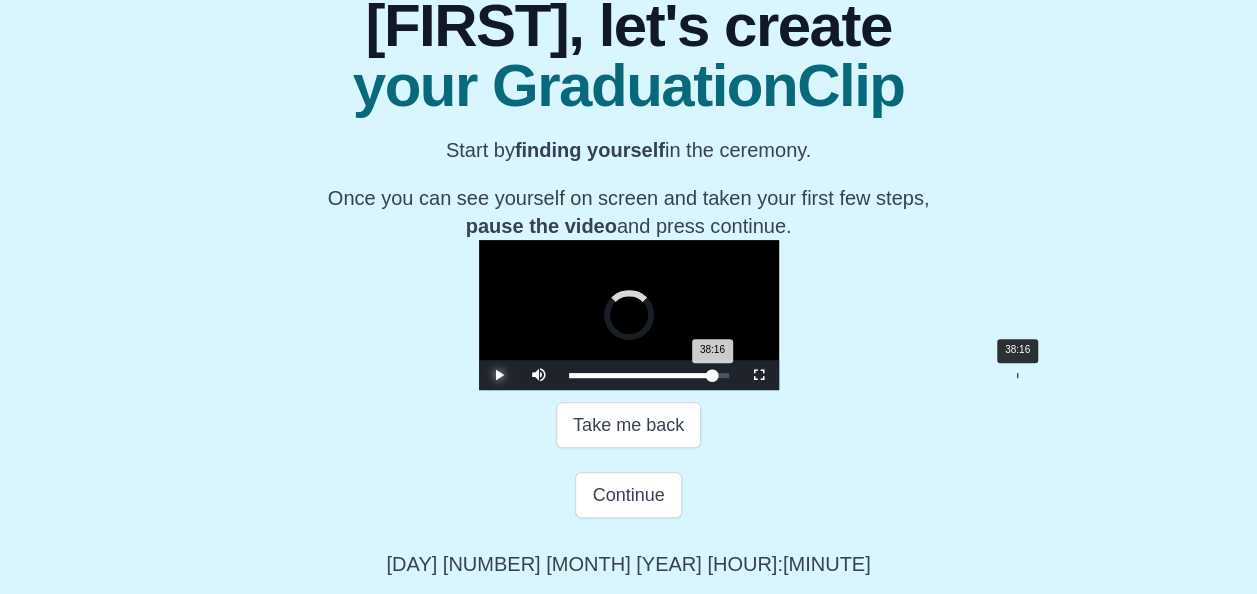 click on "Loaded : 0% 38:16 38:16 Progress : 0%" at bounding box center (649, 375) 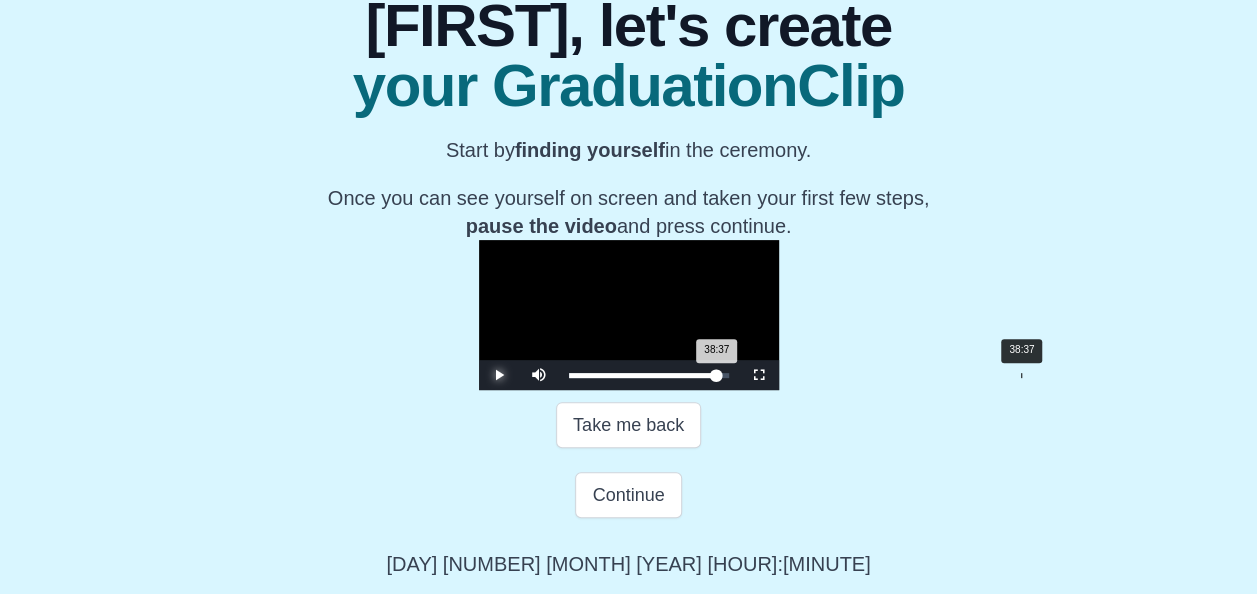 click on "38:37 Progress : 0%" at bounding box center [643, 375] 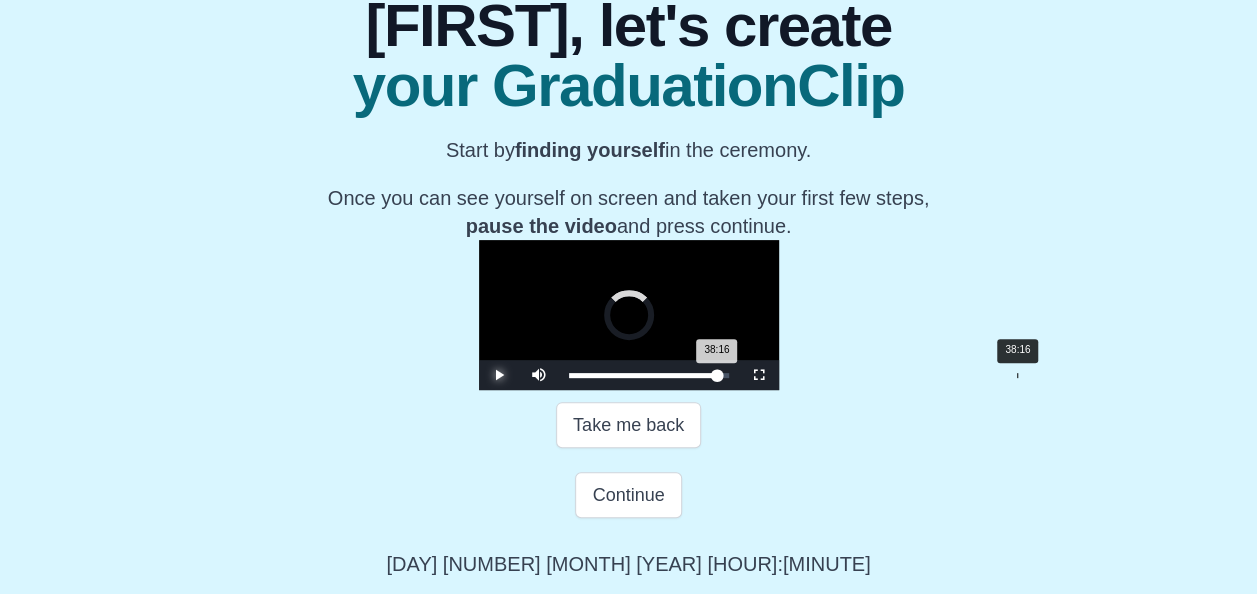 click on "38:16 Progress : 0%" at bounding box center (643, 375) 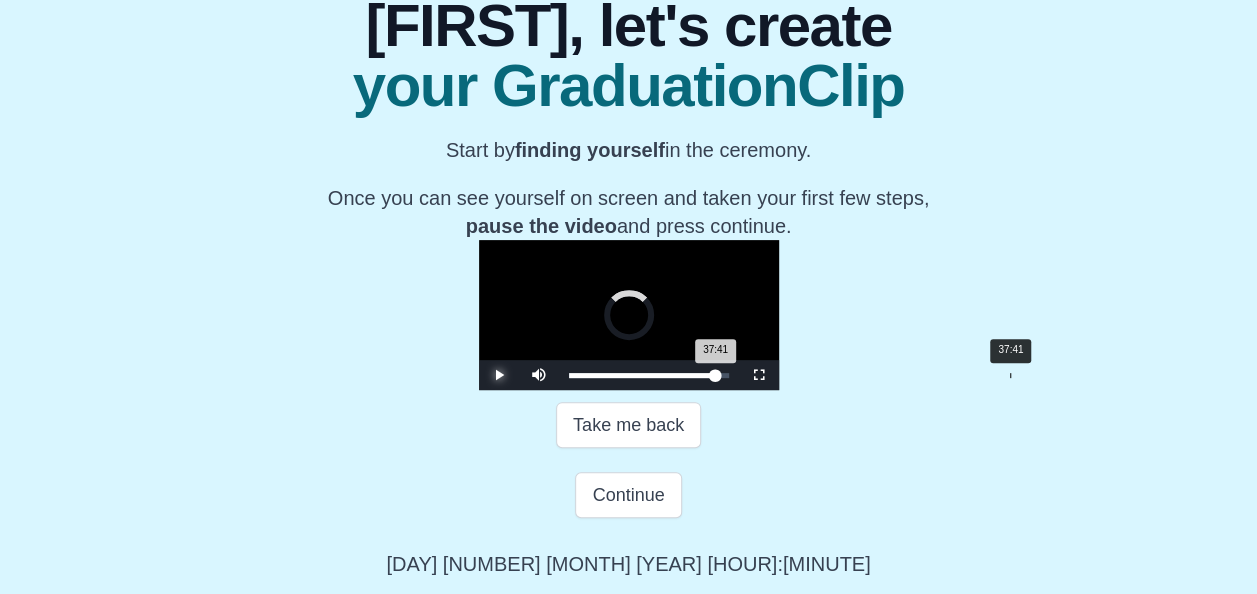 click on "37:41 Progress : 0%" at bounding box center (642, 375) 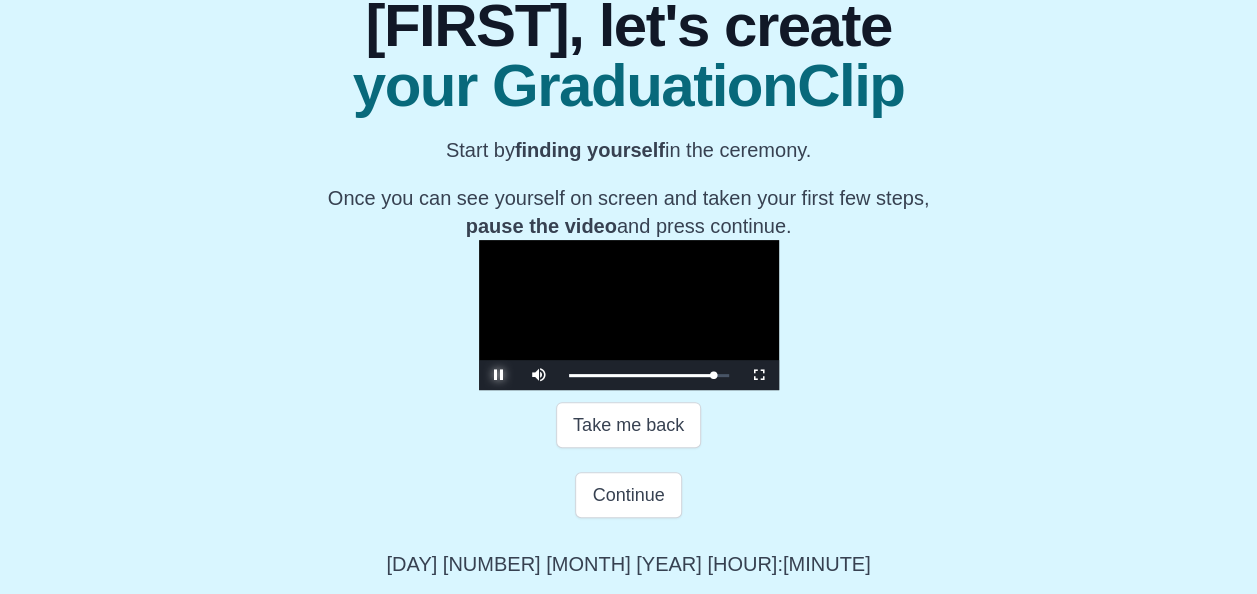 click at bounding box center [499, 375] 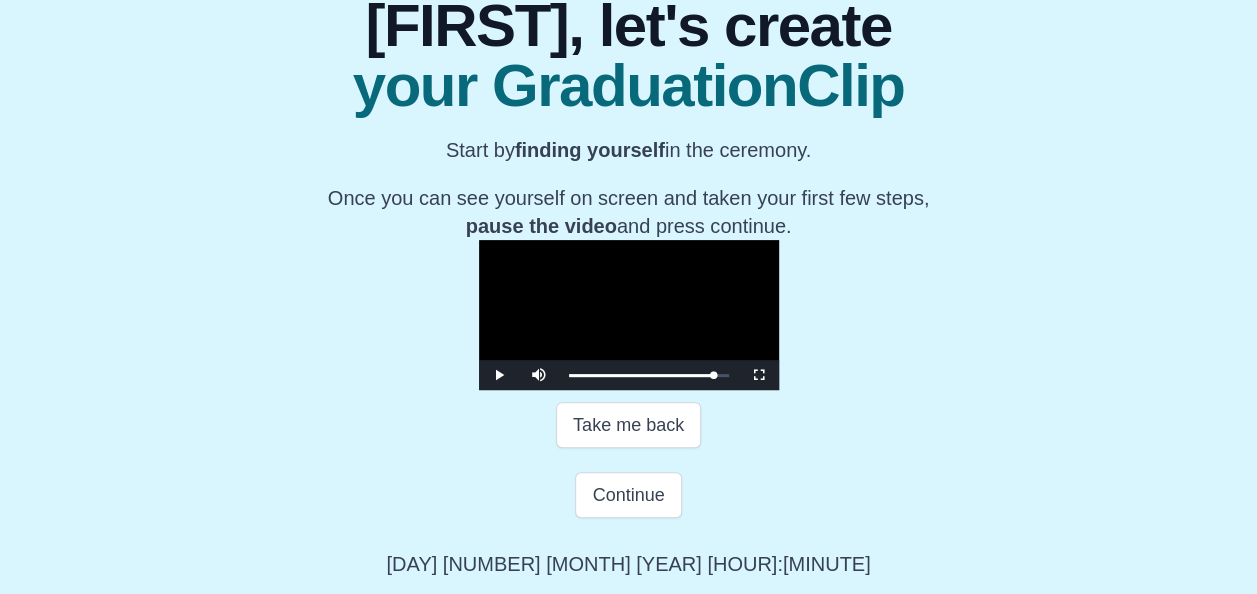 click on "Continue" at bounding box center [628, 425] 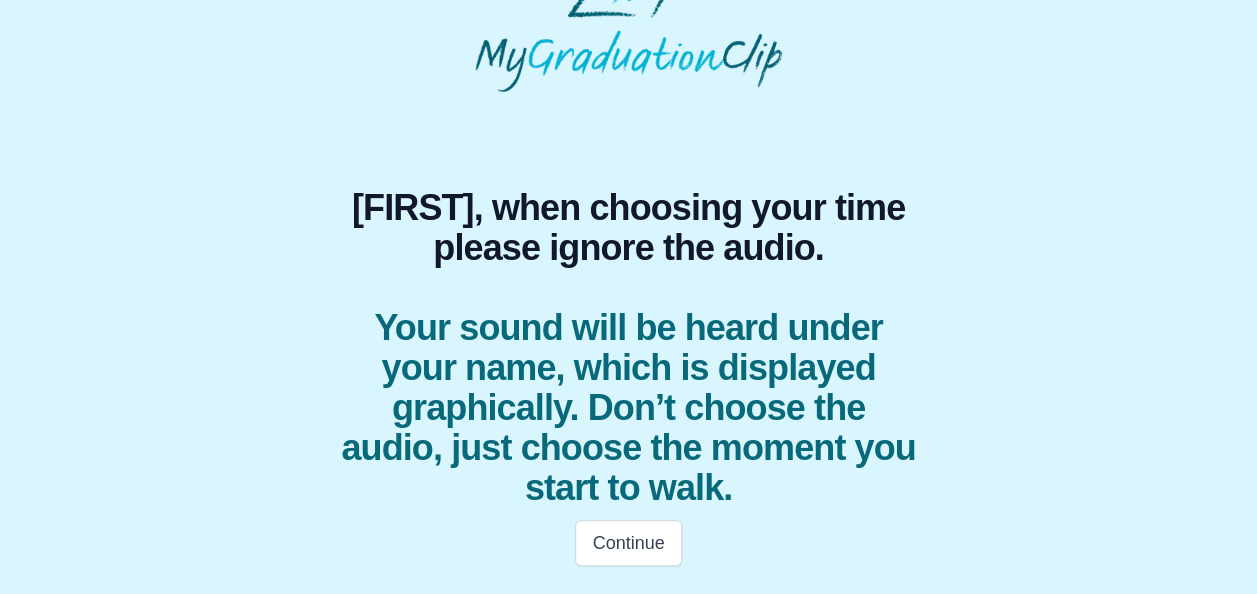 scroll, scrollTop: 56, scrollLeft: 0, axis: vertical 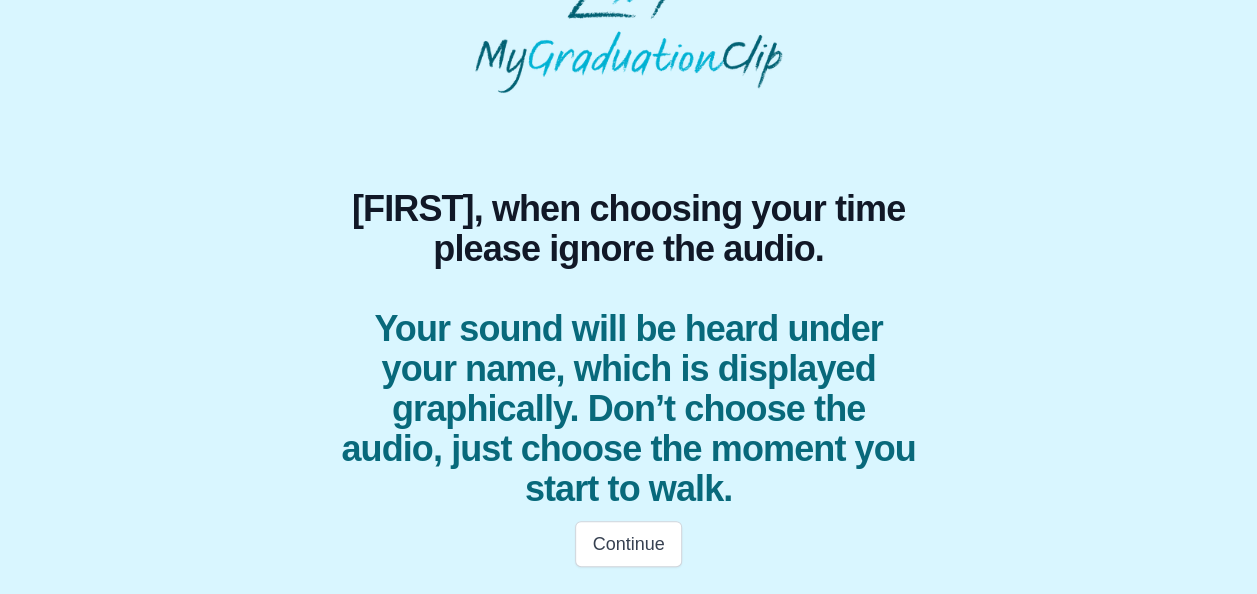 click on "Continue" at bounding box center [628, 544] 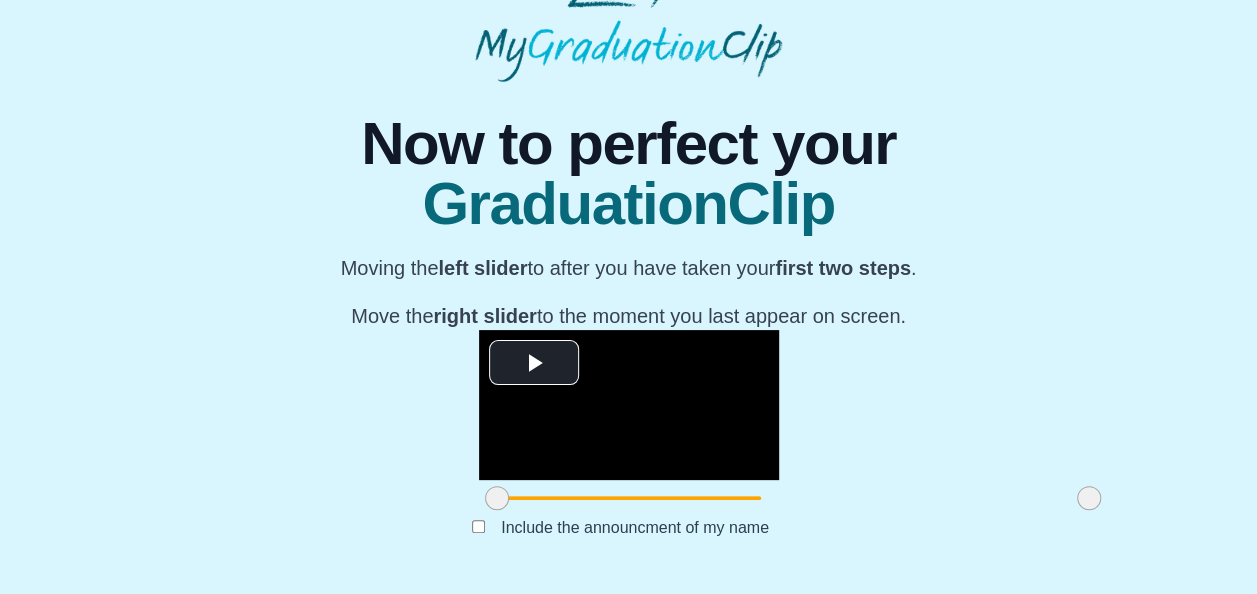 scroll, scrollTop: 186, scrollLeft: 0, axis: vertical 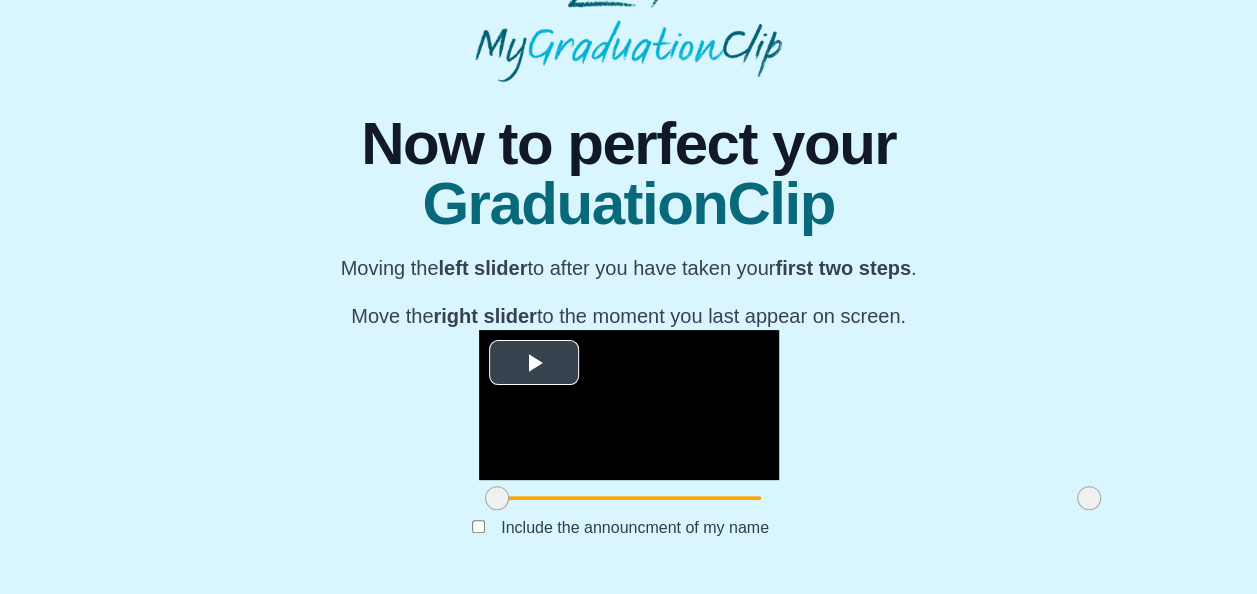 click at bounding box center (534, 363) 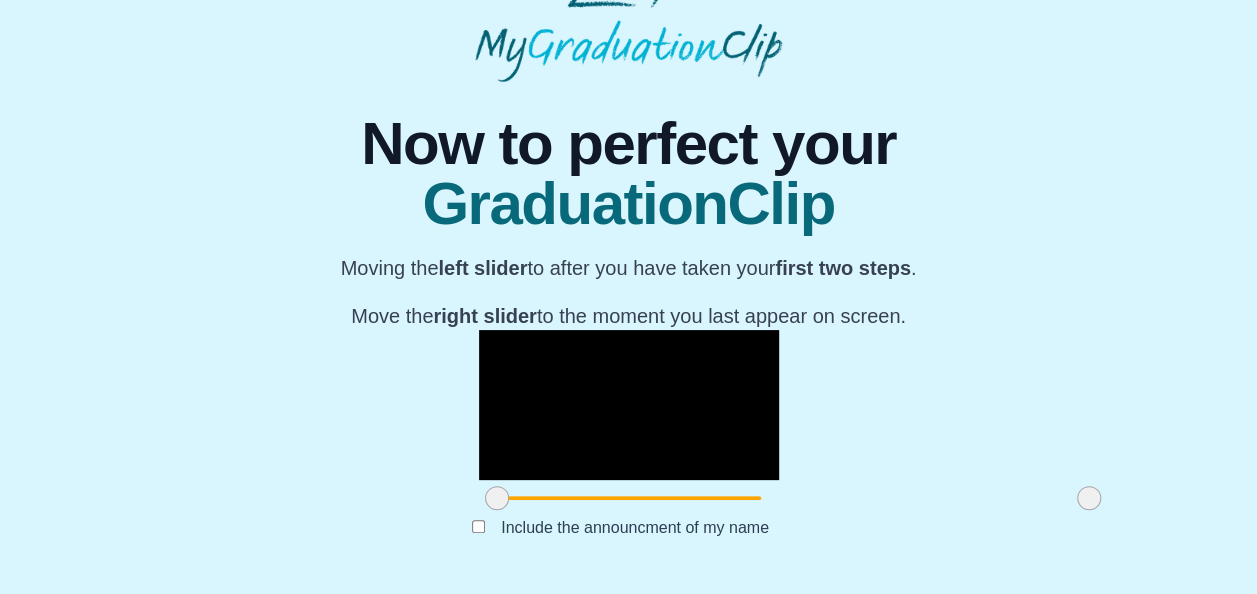 scroll, scrollTop: 270, scrollLeft: 0, axis: vertical 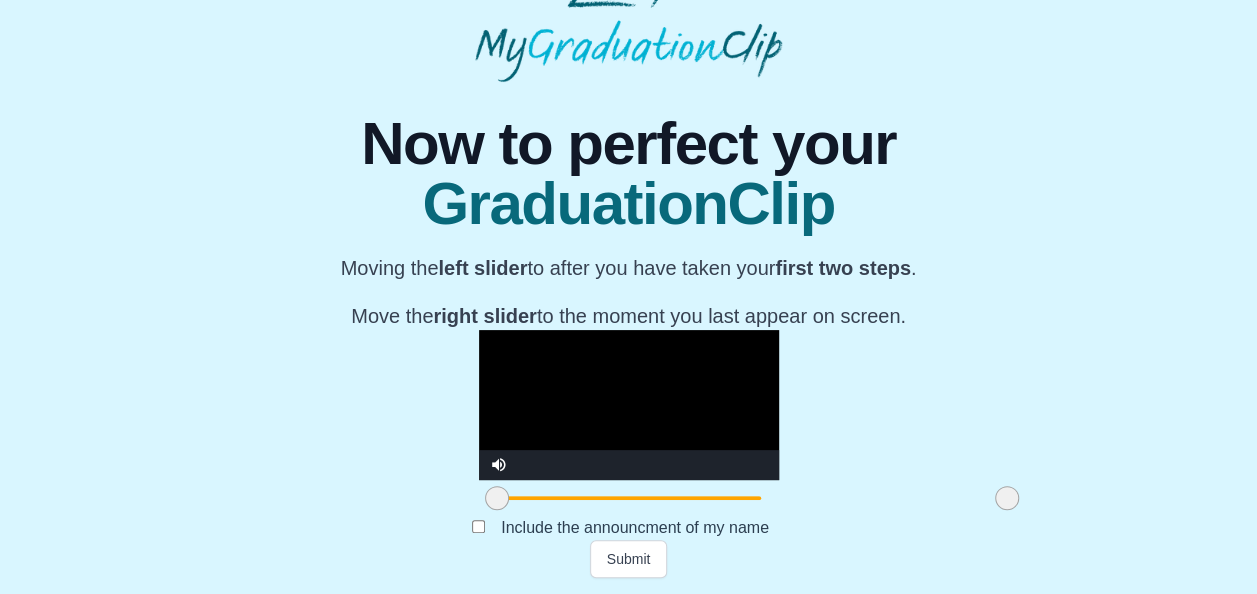 drag, startPoint x: 922, startPoint y: 498, endPoint x: 840, endPoint y: 499, distance: 82.006096 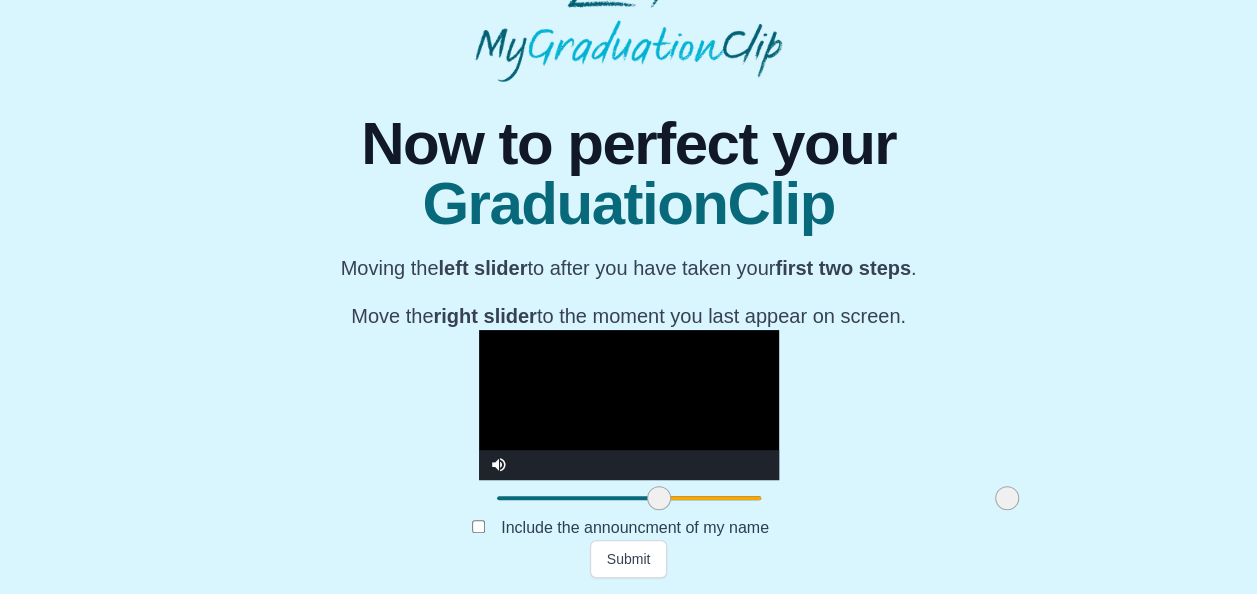 drag, startPoint x: 334, startPoint y: 498, endPoint x: 496, endPoint y: 490, distance: 162.19742 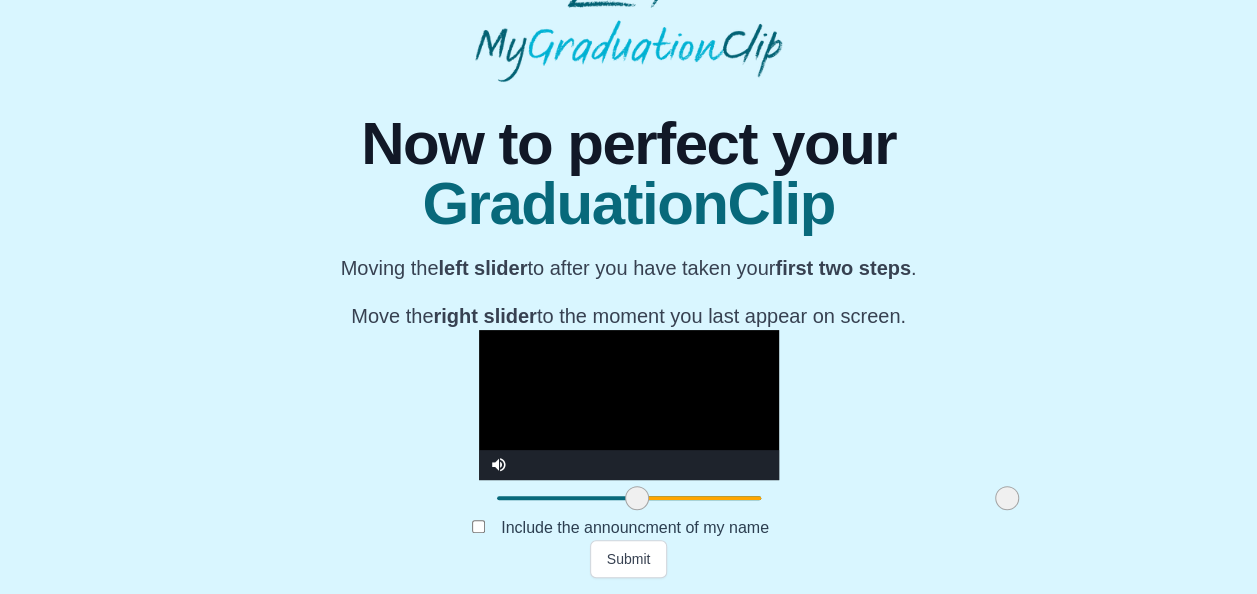 drag, startPoint x: 498, startPoint y: 490, endPoint x: 476, endPoint y: 490, distance: 22 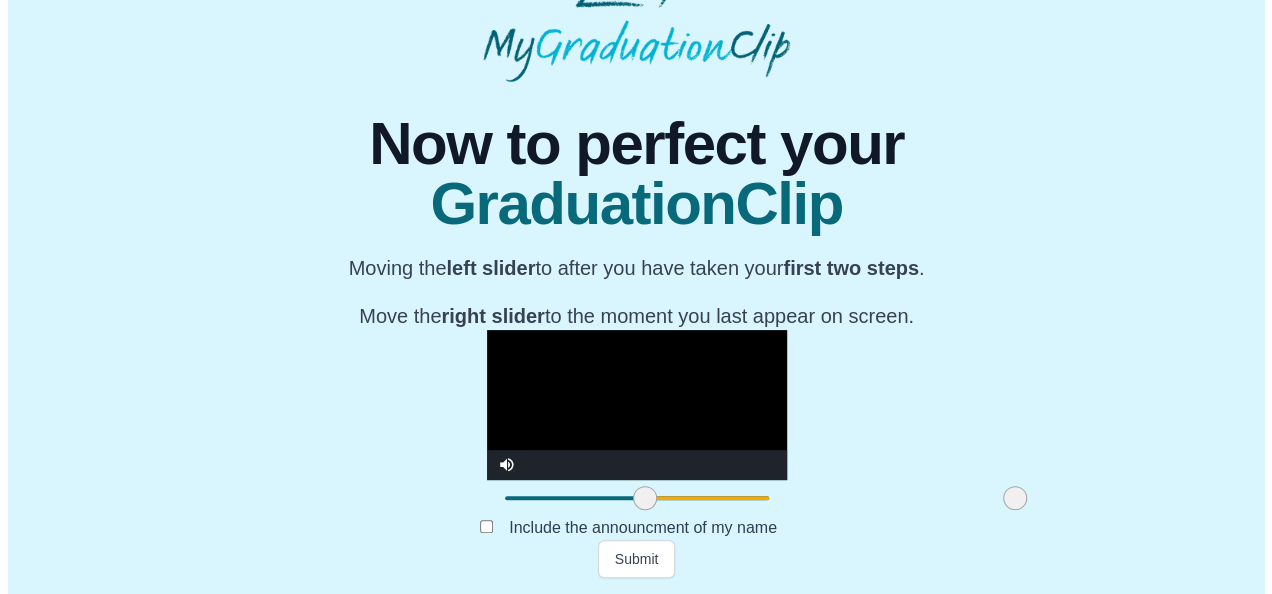 scroll, scrollTop: 0, scrollLeft: 0, axis: both 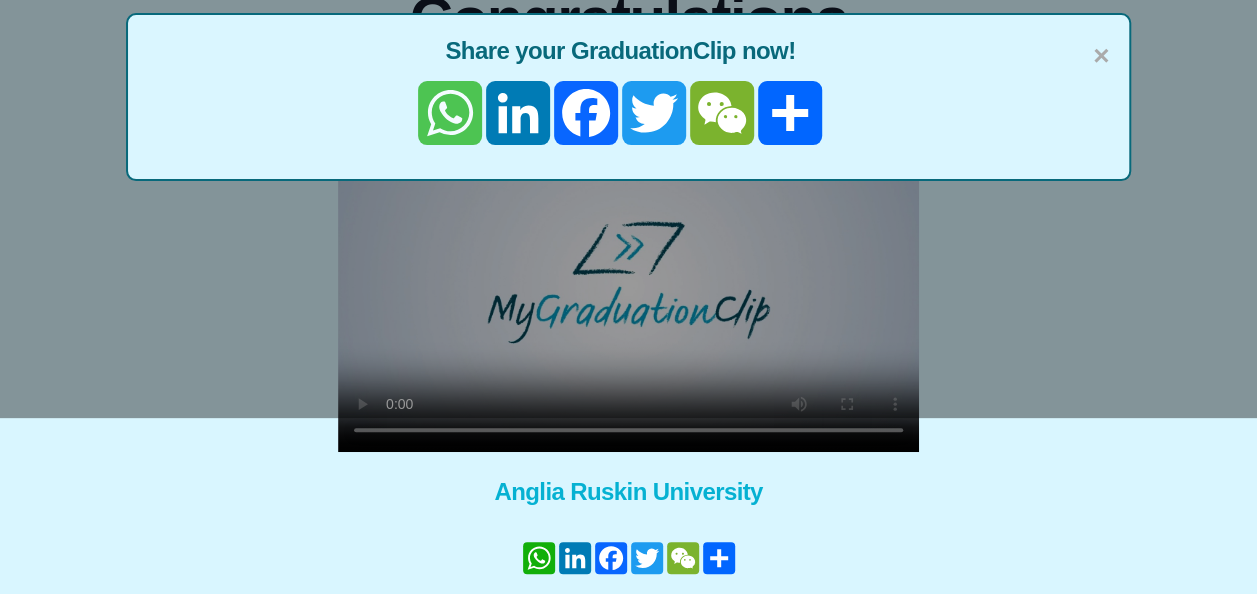 click on "WhatsApp" at bounding box center (450, 113) 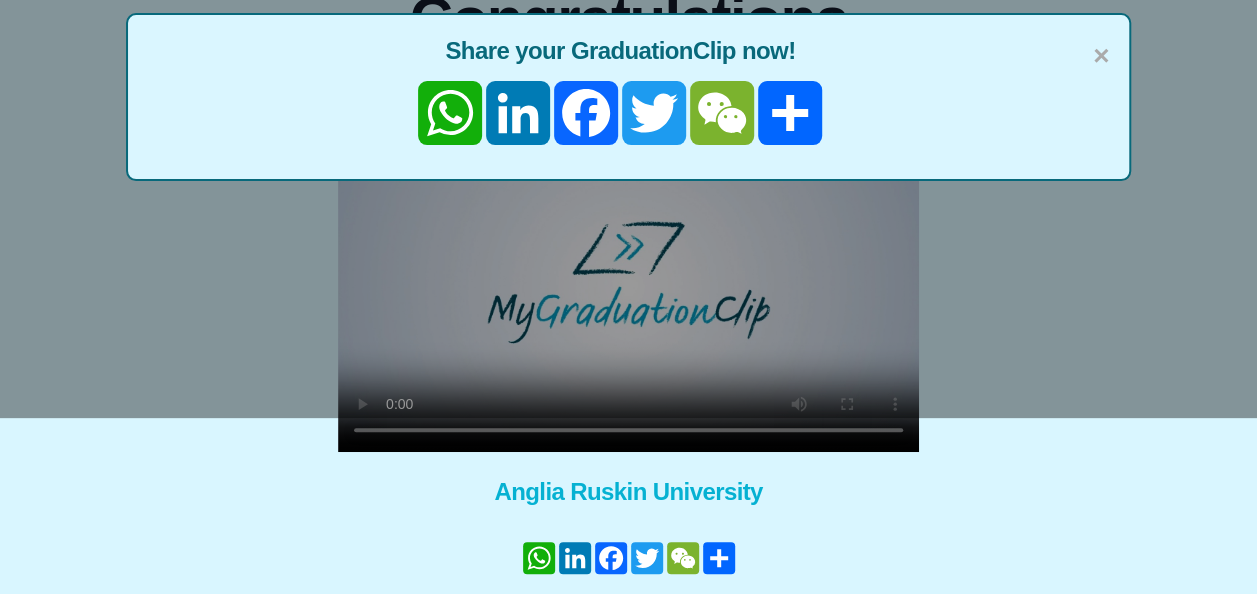 click on "×" at bounding box center [1101, 56] 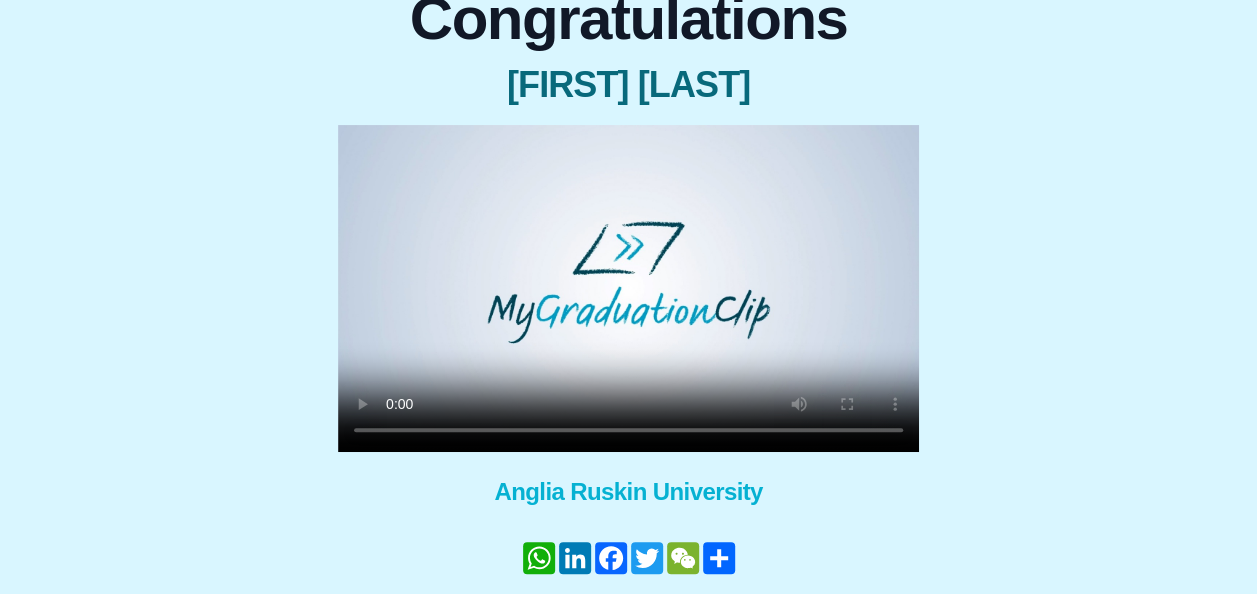 scroll, scrollTop: 274, scrollLeft: 0, axis: vertical 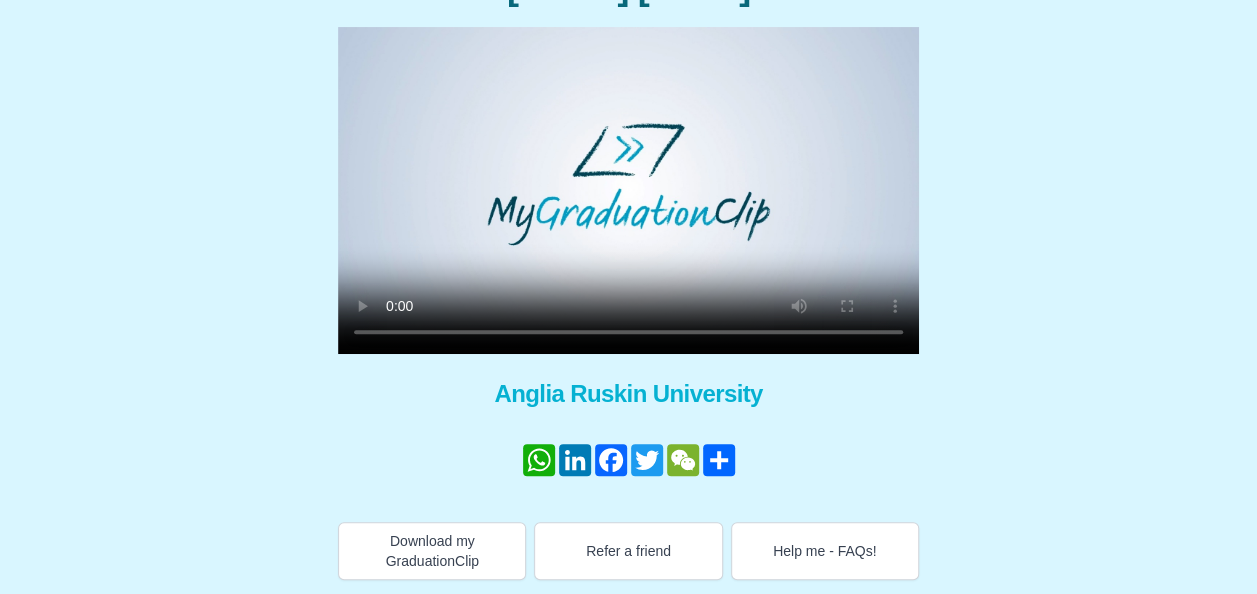 click on "Download my GraduationClip" at bounding box center [432, 551] 